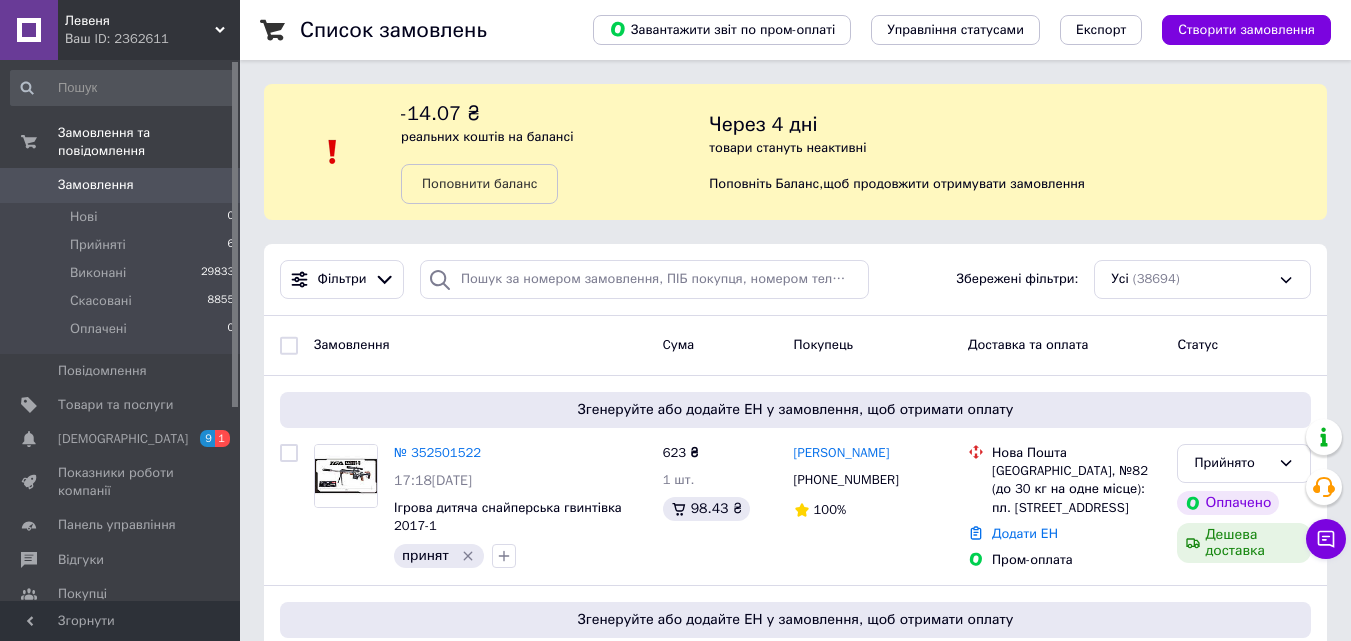scroll, scrollTop: 0, scrollLeft: 0, axis: both 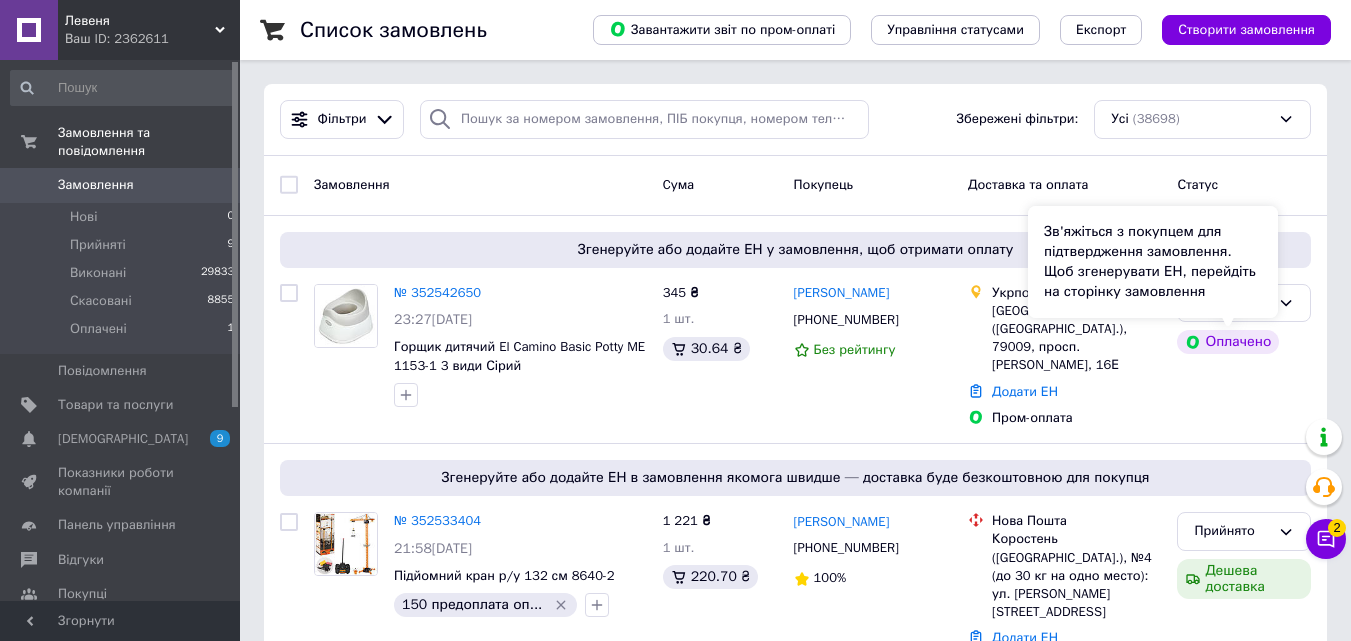 click on "Зв'яжіться з покупцем для підтвердження замовлення.
Щоб згенерувати ЕН, перейдіть на сторінку замовлення" at bounding box center [1153, 262] 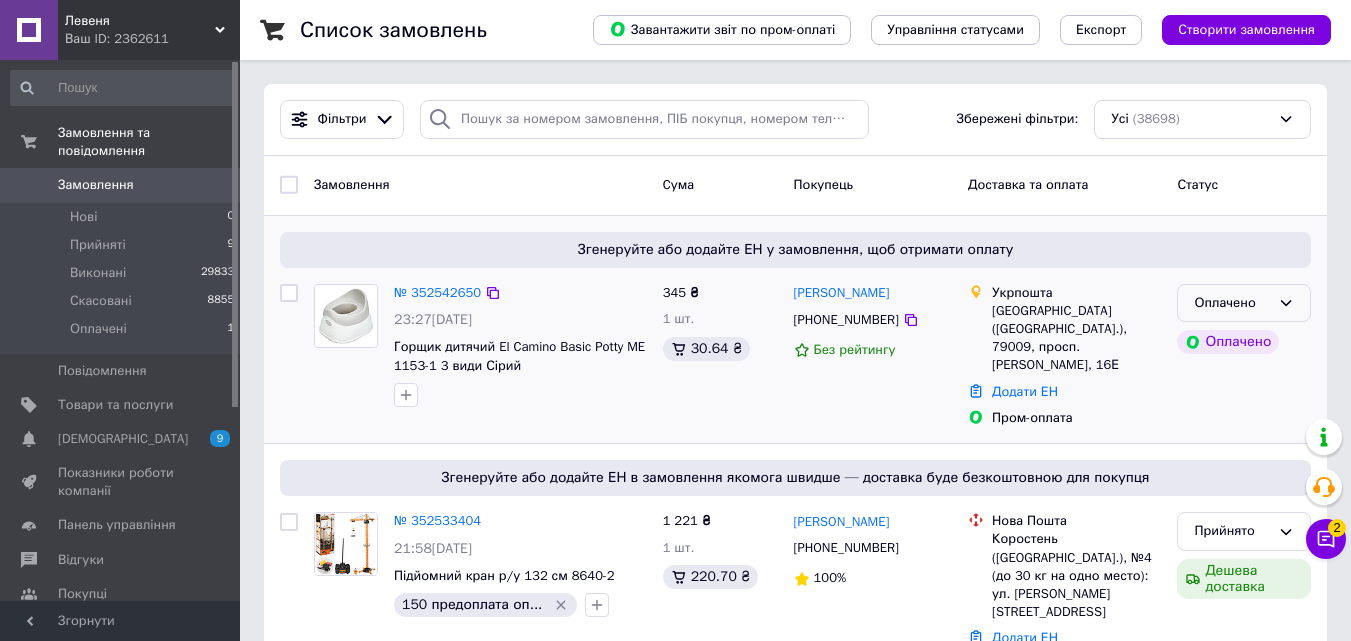 click 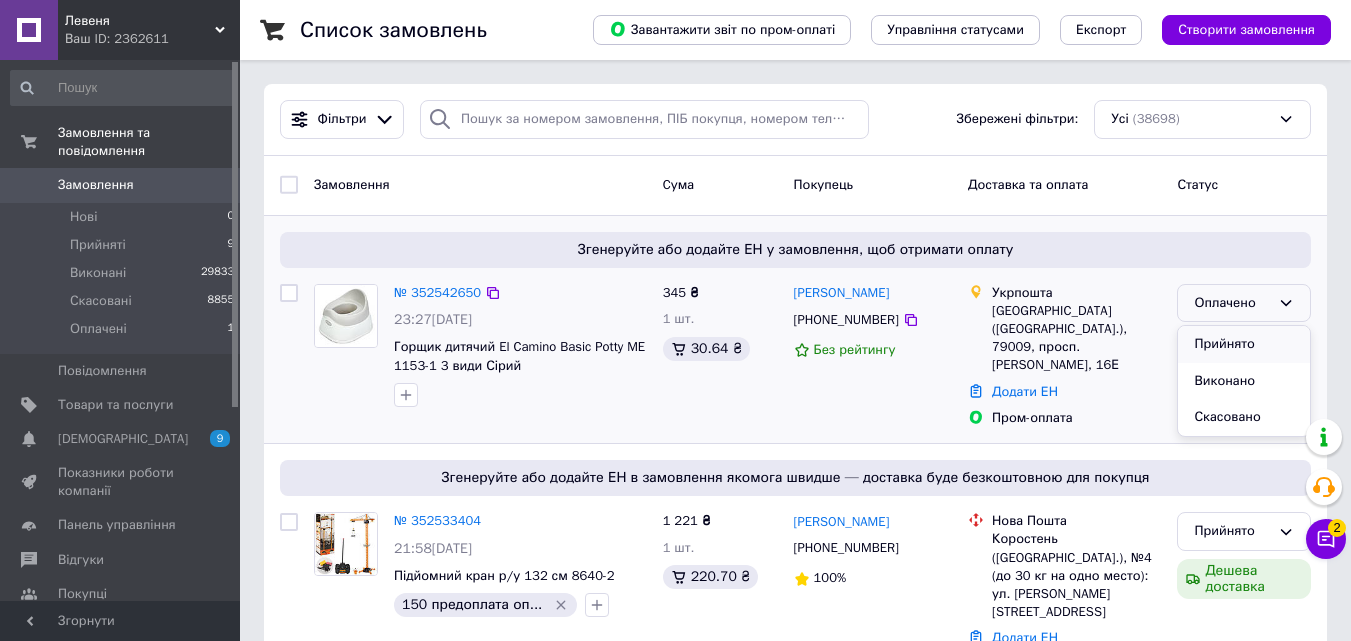 click on "Прийнято" at bounding box center (1244, 344) 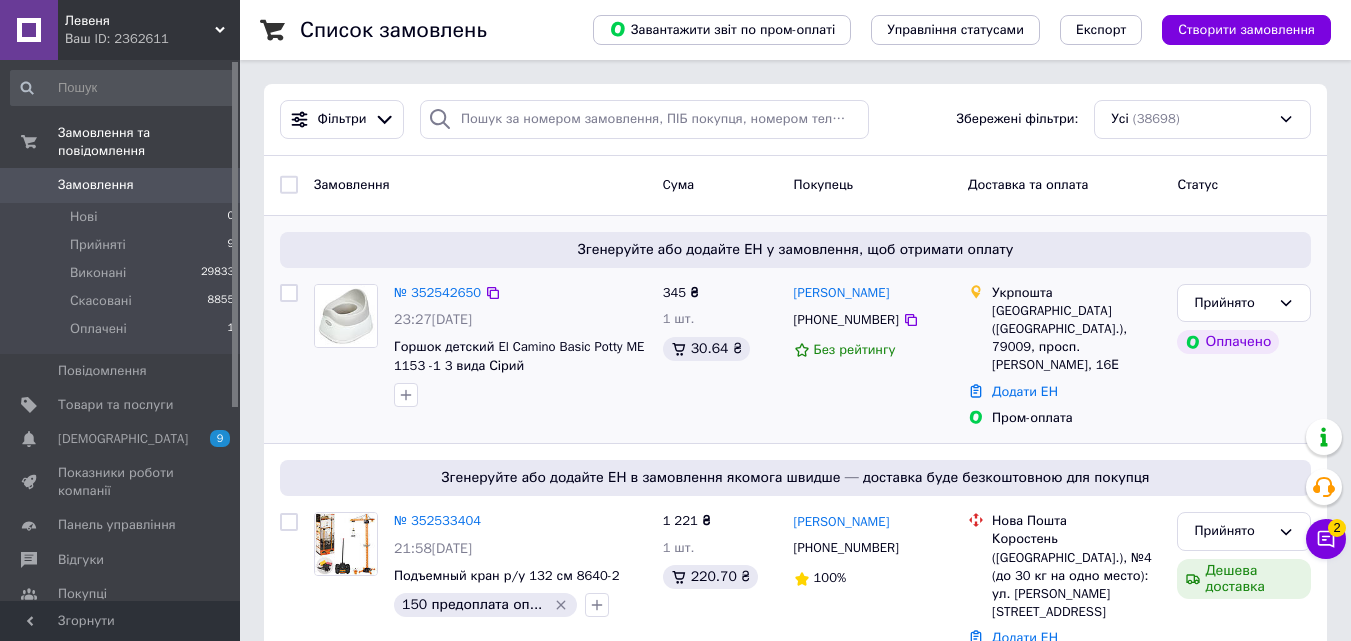 click 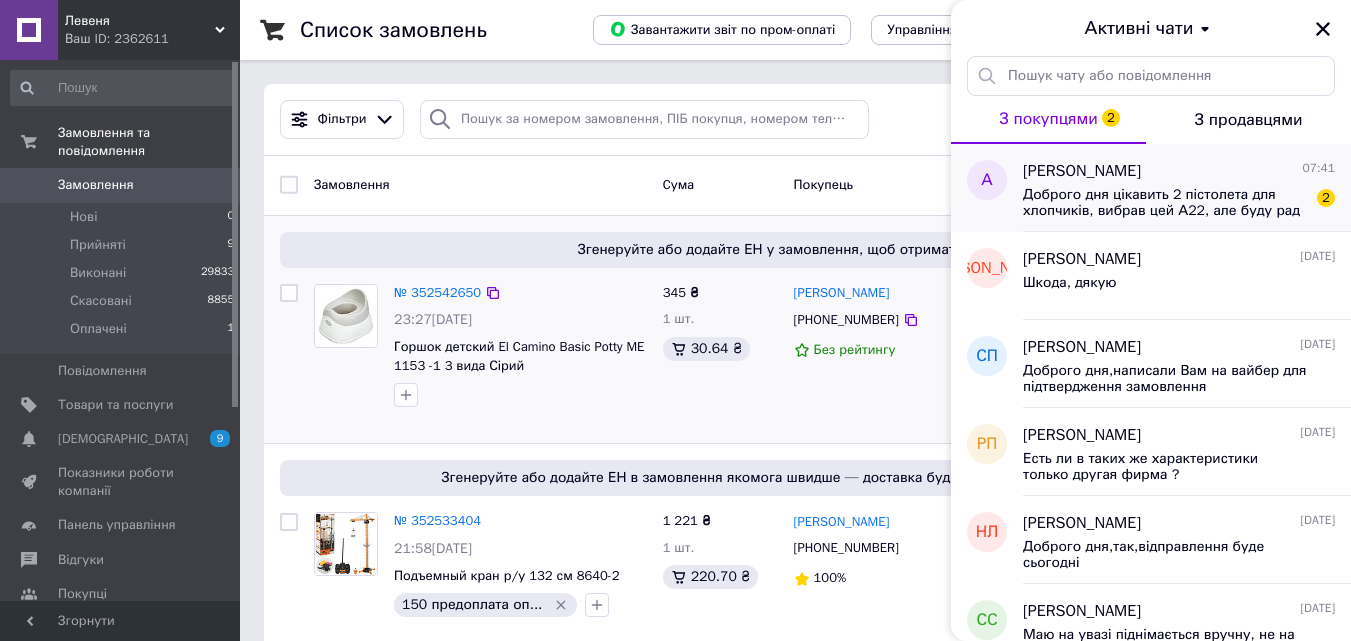 click on "Доброго дня цікавить 2 пістолета для хлопчиків, вибрав цей А22, але буду рад якщо Ви щось порадите щоб дійсно гарно працював та приніс задоволення.￼" at bounding box center (1165, 203) 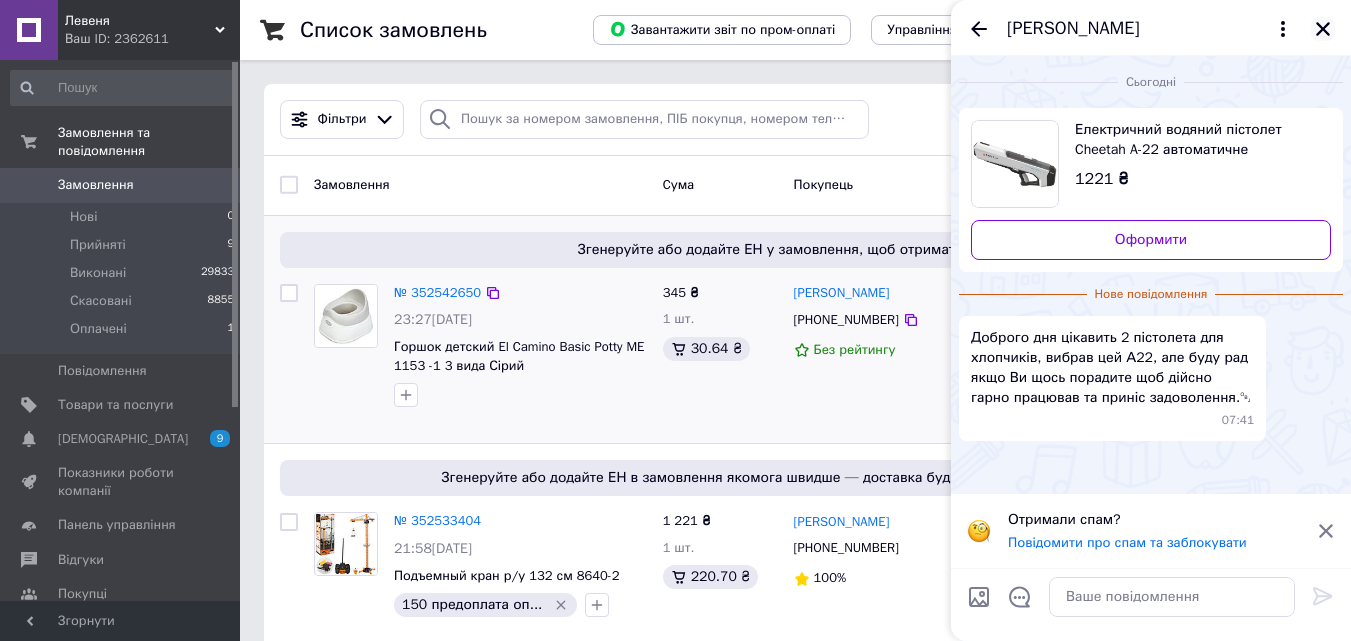 click 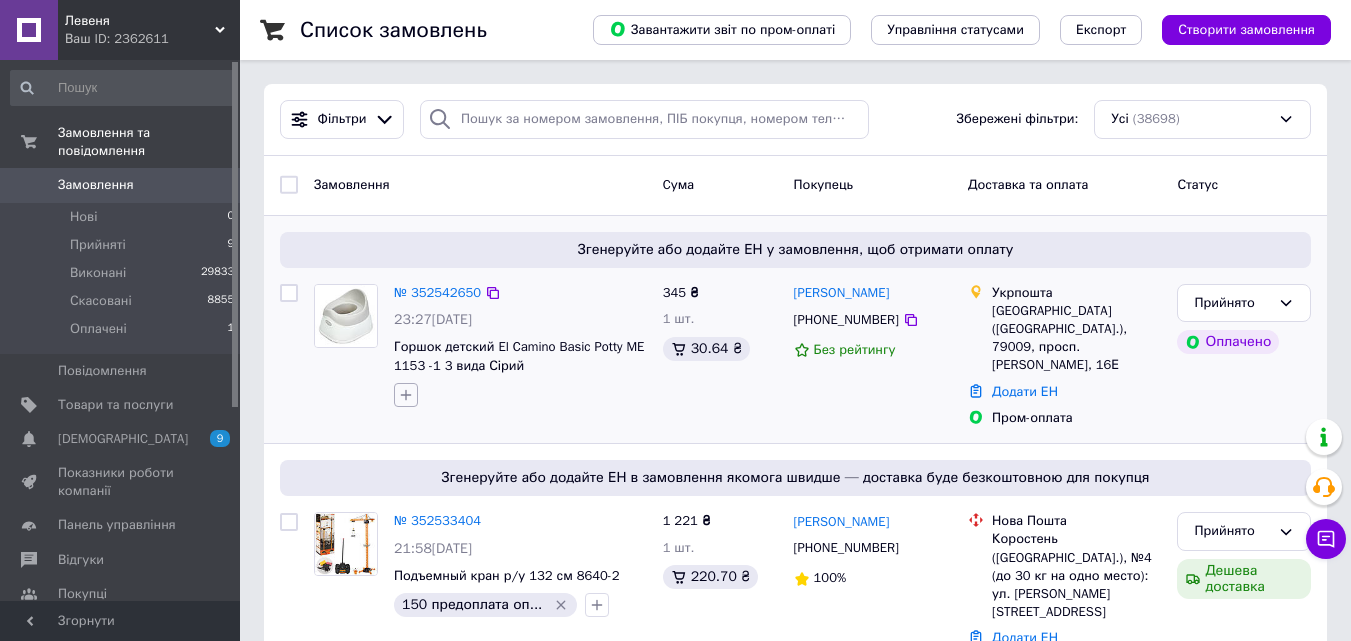 click 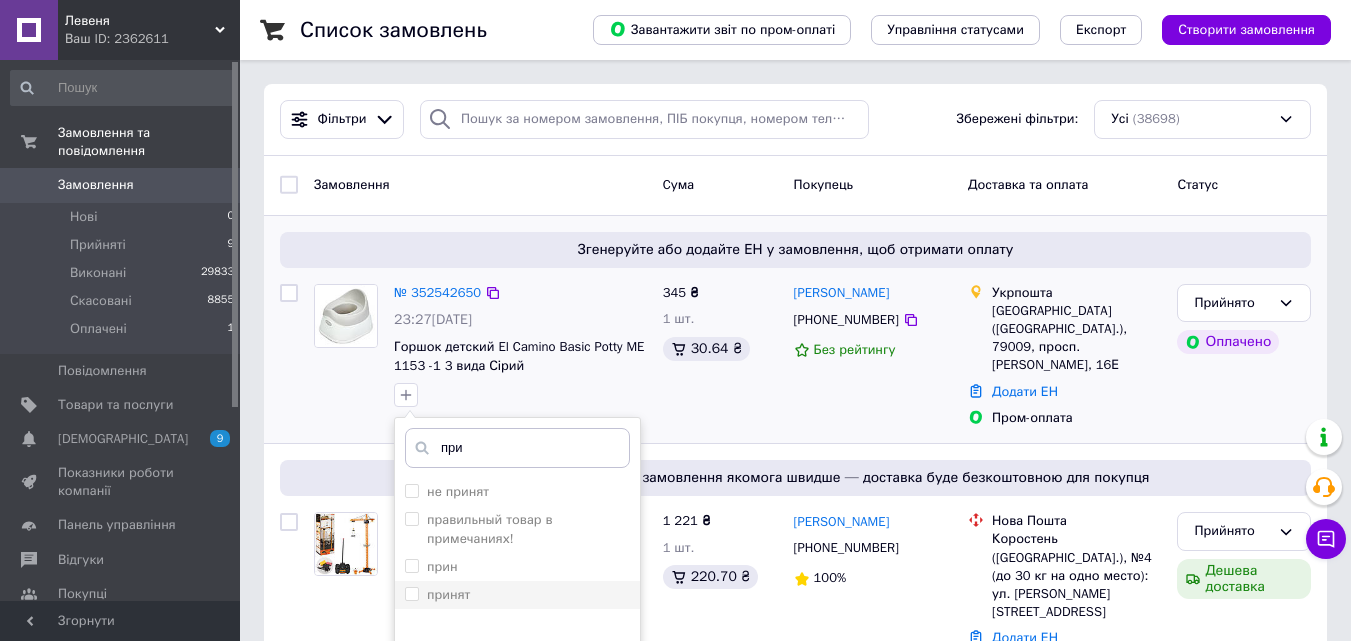 type on "при" 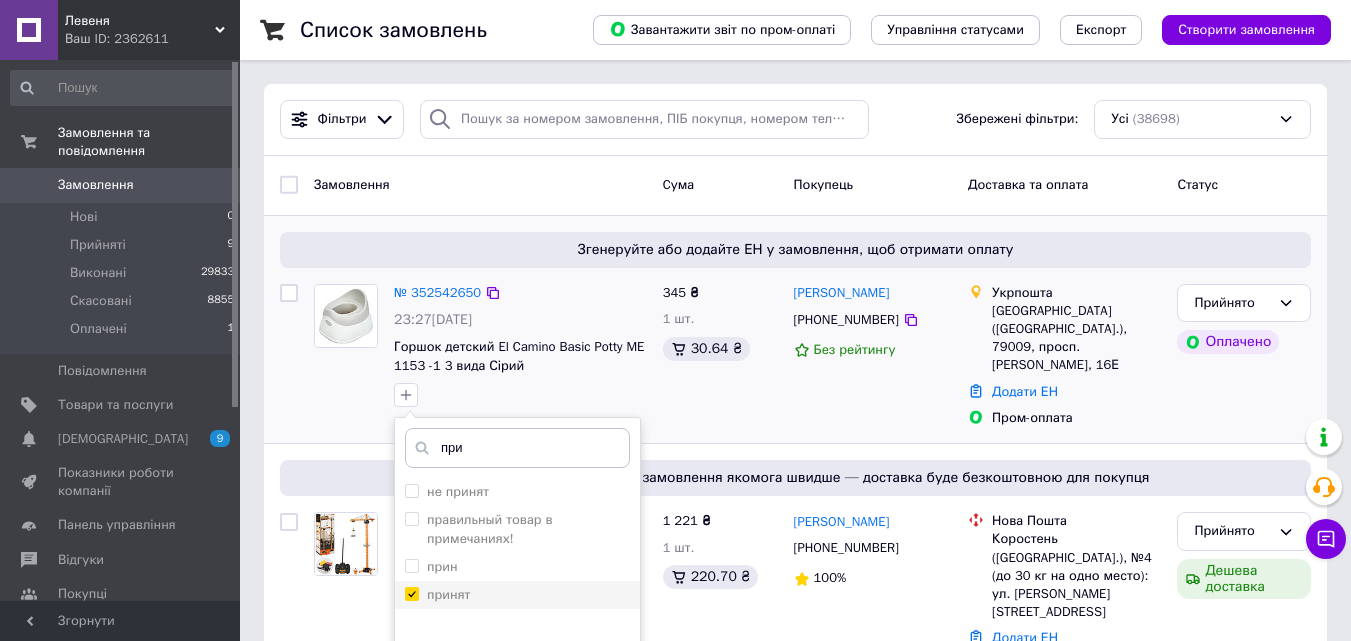 checkbox on "true" 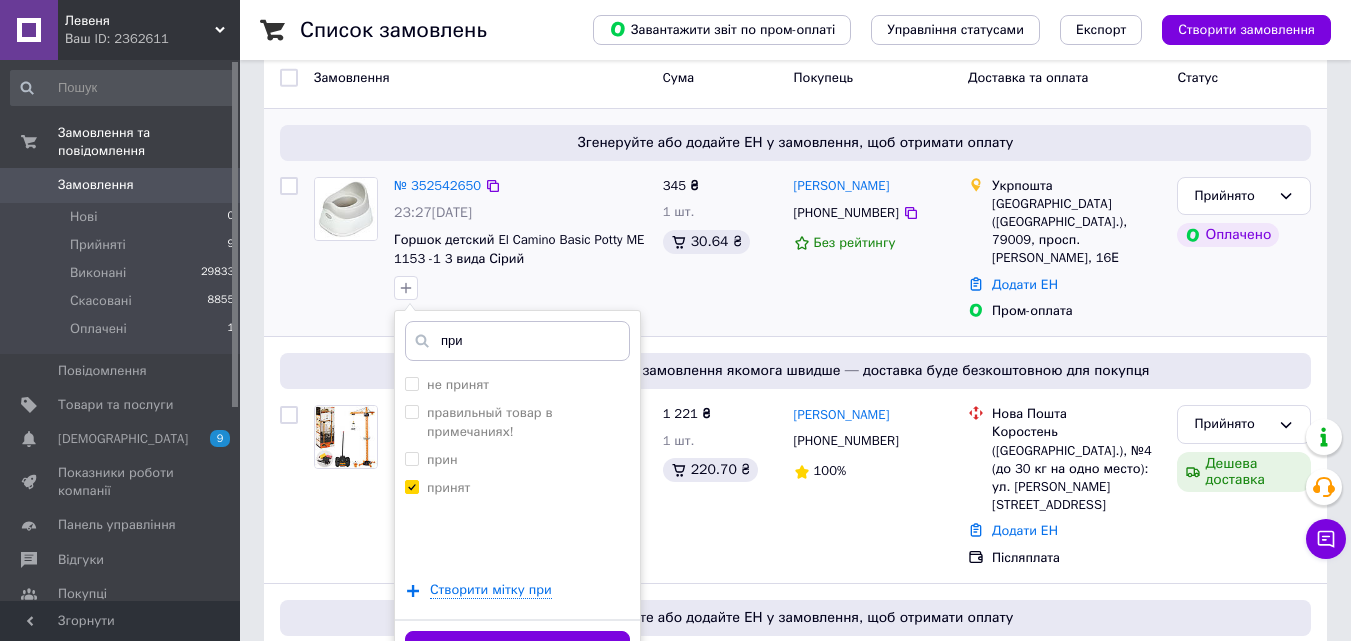 scroll, scrollTop: 200, scrollLeft: 0, axis: vertical 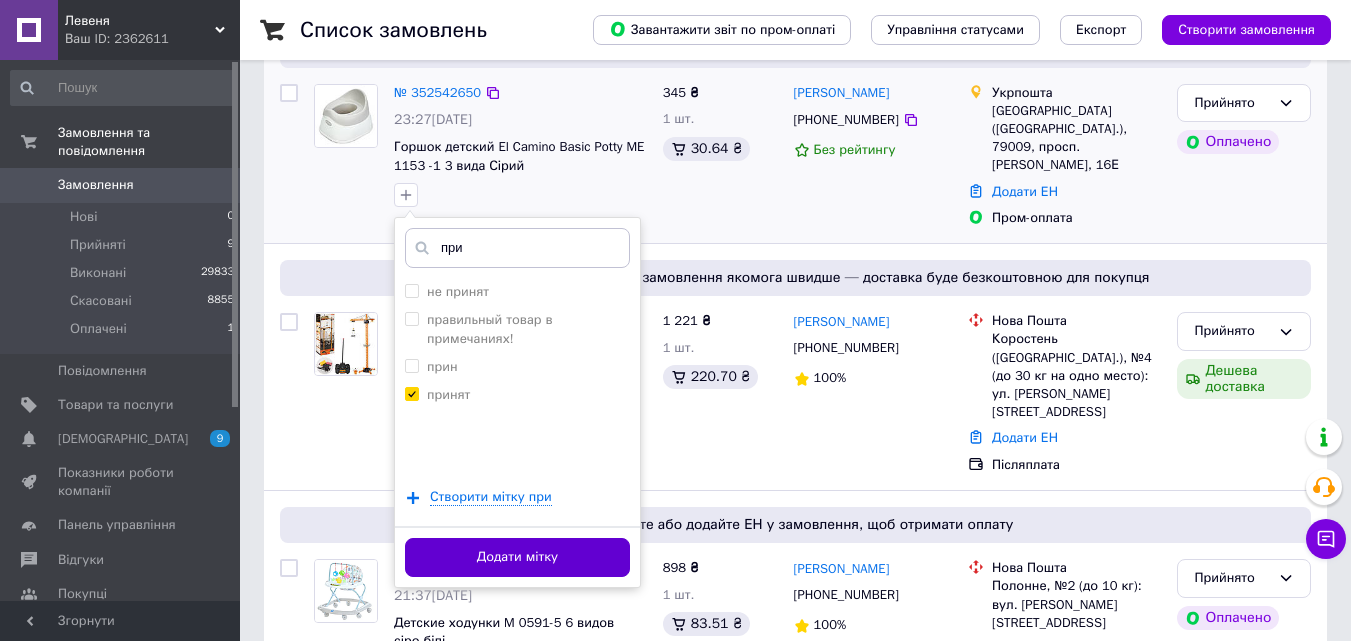 click on "Додати мітку" at bounding box center (517, 557) 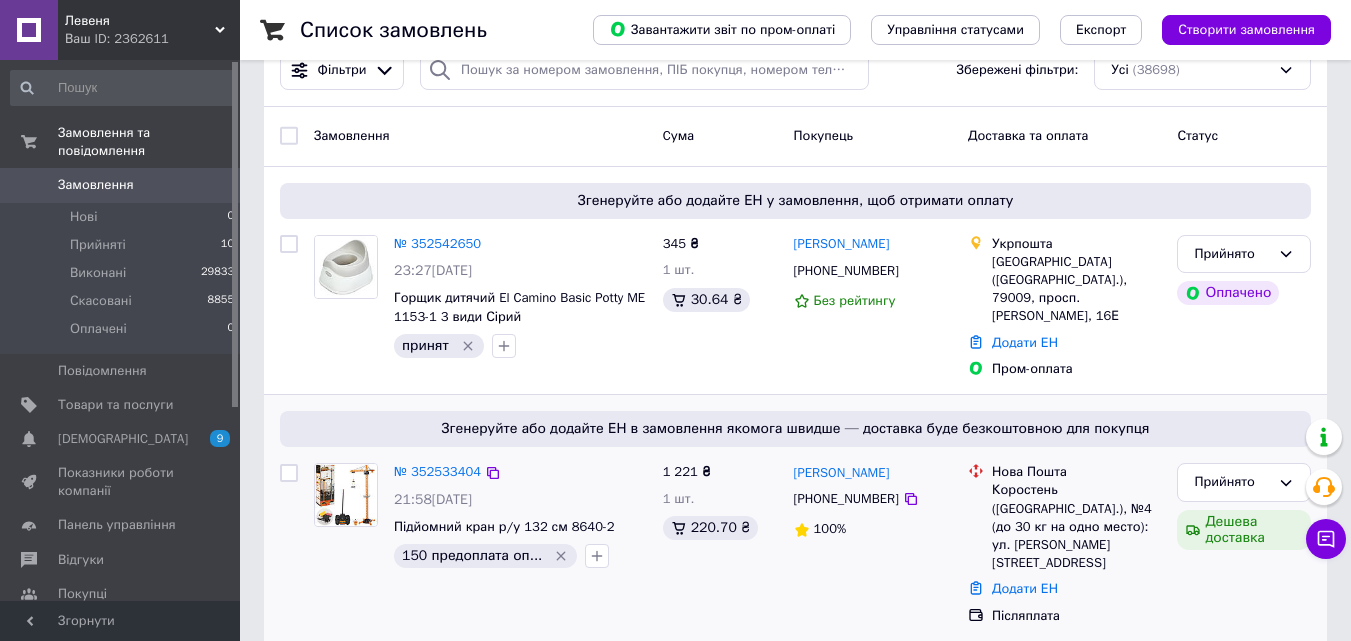 scroll, scrollTop: 0, scrollLeft: 0, axis: both 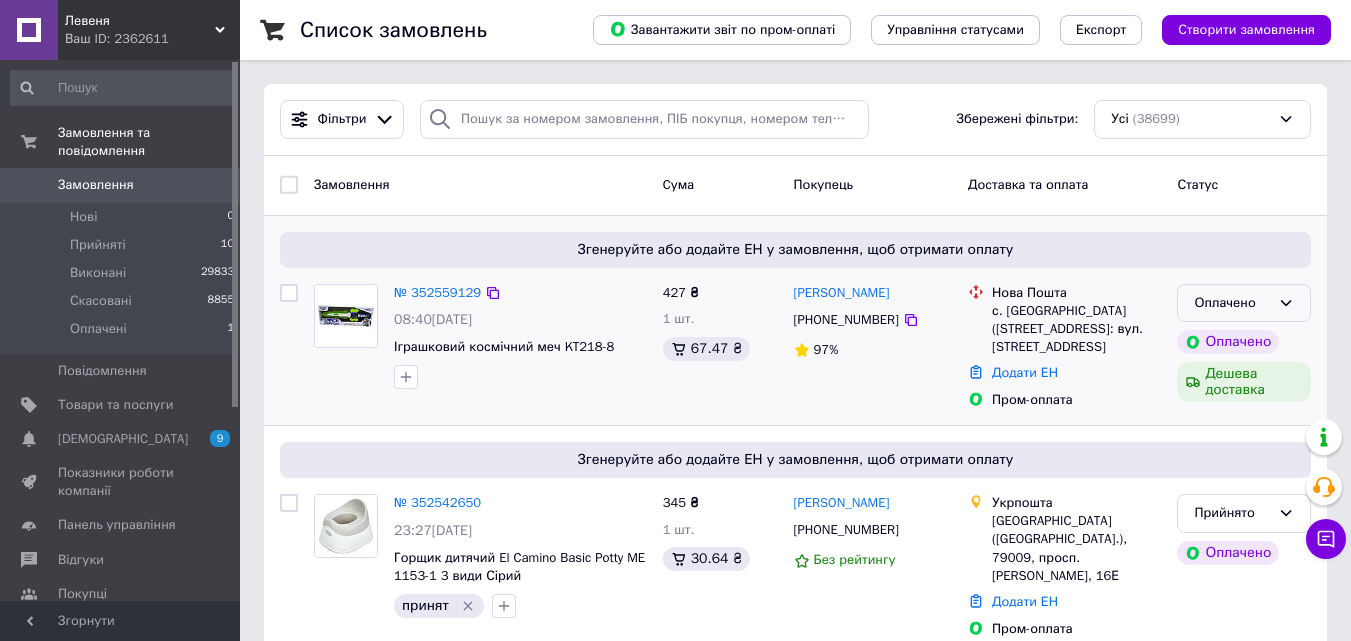 click on "Оплачено" at bounding box center [1244, 303] 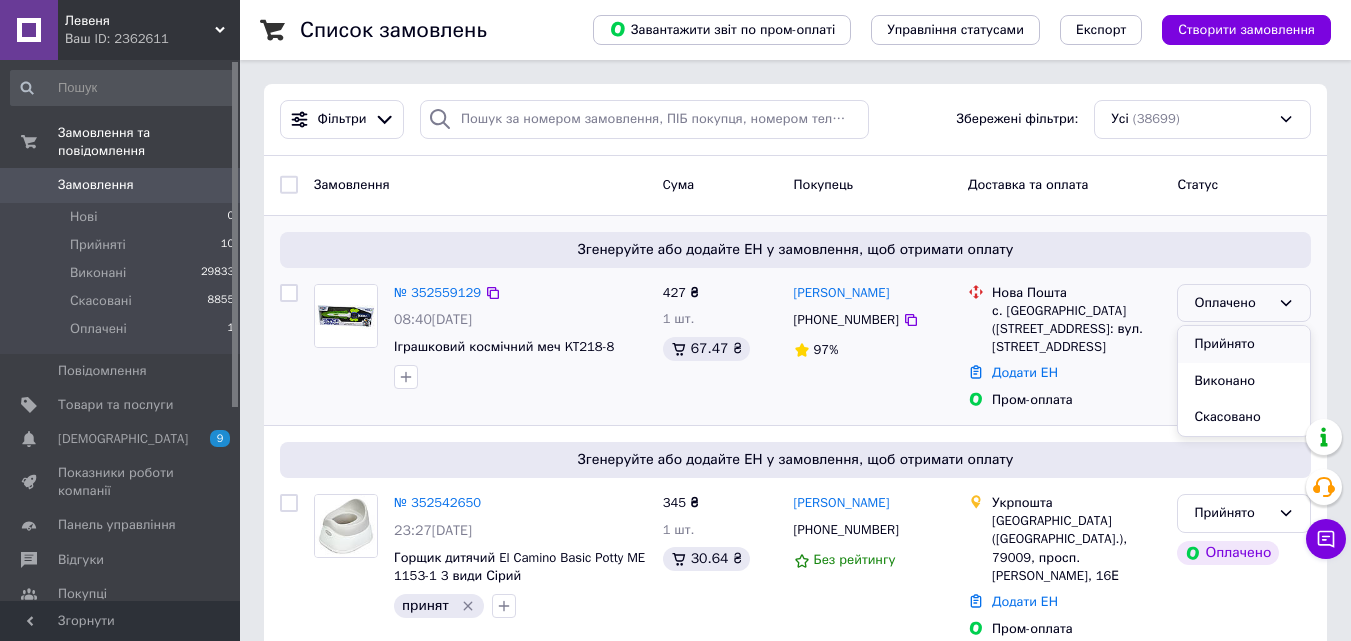 click on "Прийнято" at bounding box center (1244, 344) 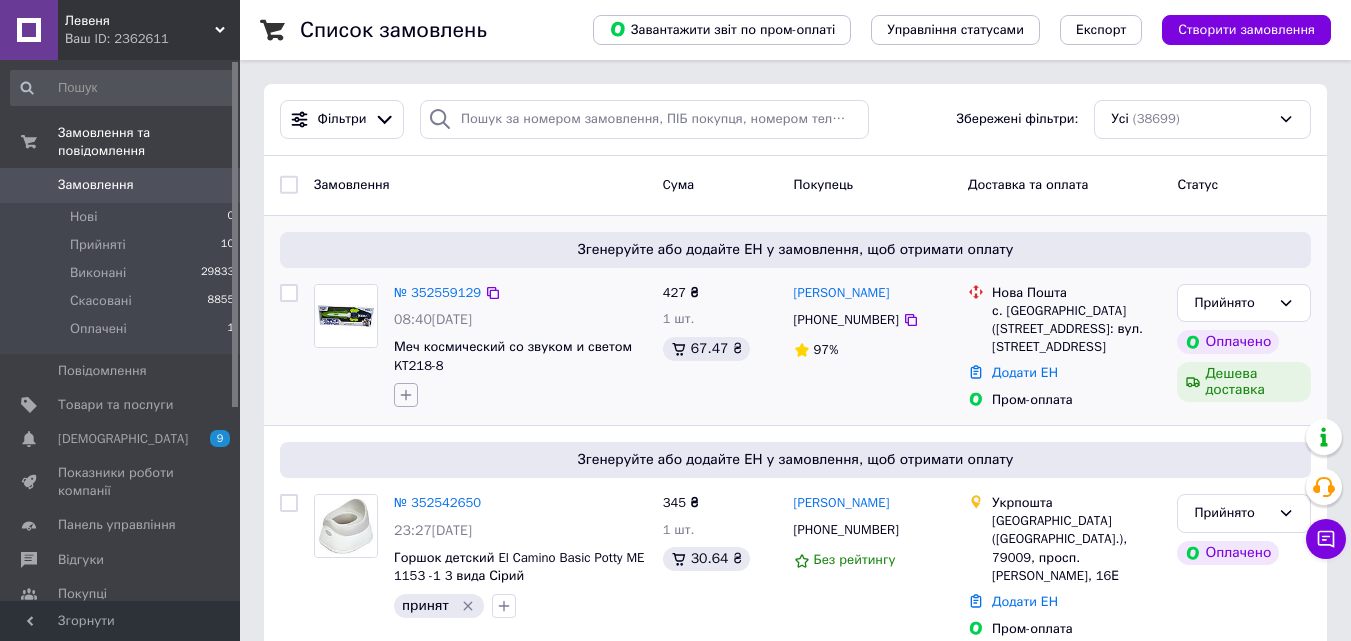 click 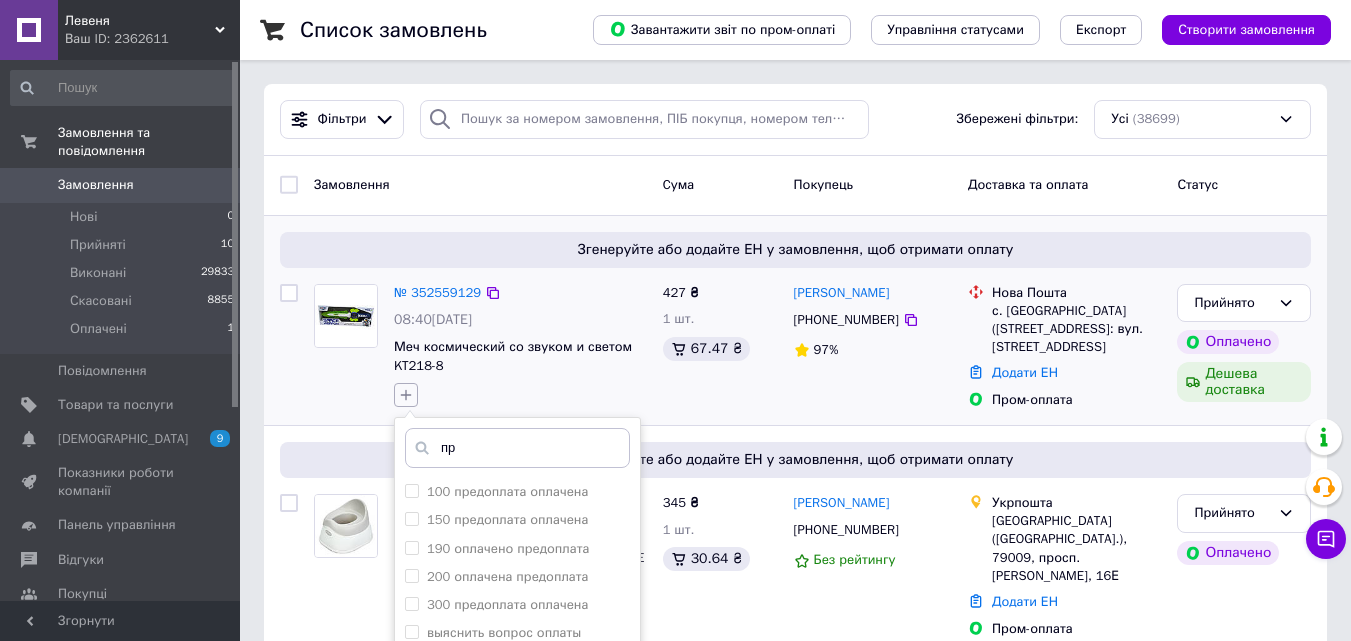type on "п" 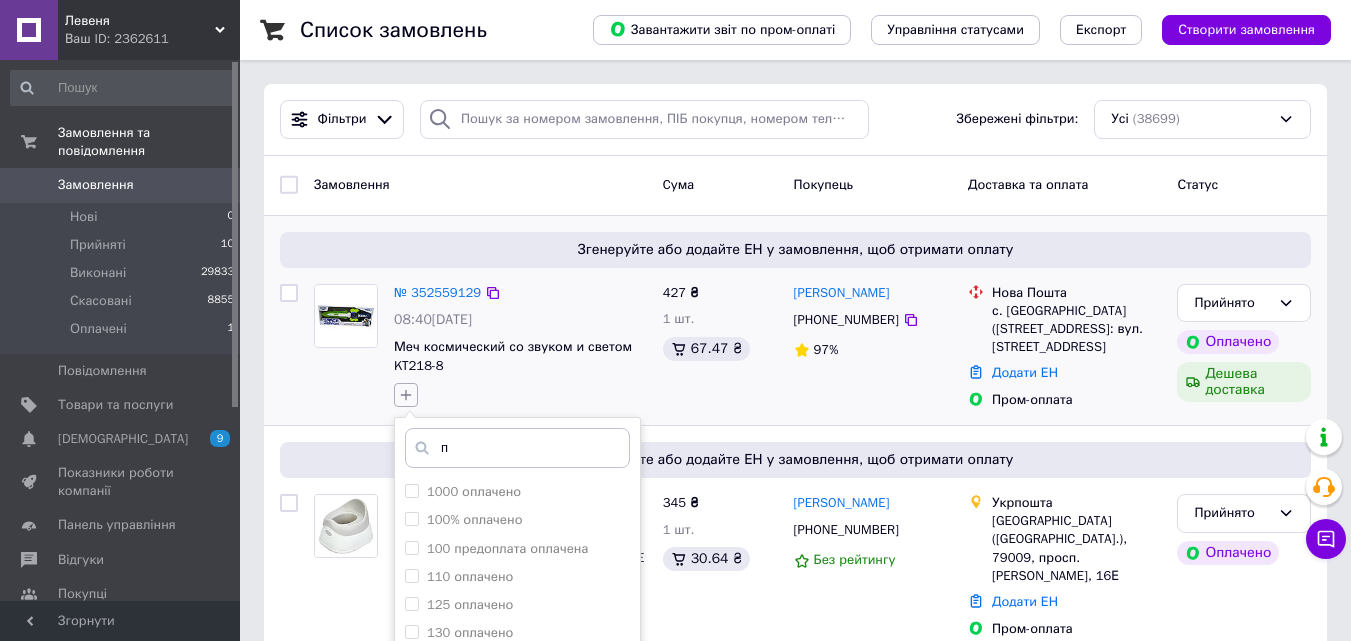 type 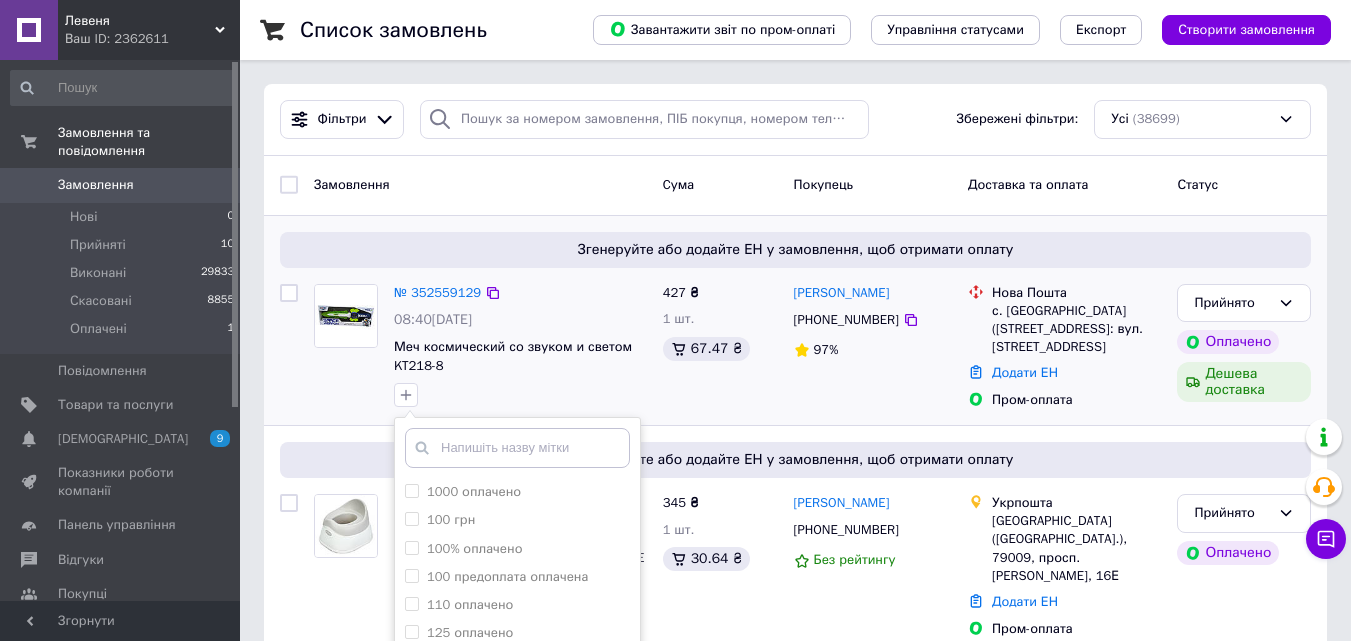 click on "1000 оплачено 100 грн 100% оплачено 100 предоплата оплачена 110 оплачено 125 оплачено 130 оплачено 144 оплачено 150 предоплата оплачена 1700 оплачено 190 оплачено предоплата 194 оплачено 200 оплачена предоплата 20450687751683 250 оплачено 300 оплачено 300 предоплата оплачена 340 оплачена 472 оплачено 490 оплачено 500 оплачено 550 оплачено 642 грн - жду ответ 800 оплачено ALLBIZZ сайт Kidtown аналог смотрю БАРИК без чека беспл доставка вернуть деньги воланчики Все есть в Чугуеве в табл не вносить выяснить вопрос оплаты Герои голубая дать понять на каком языке дозвониться дослать набор за наш счет зебра" at bounding box center (520, 395) 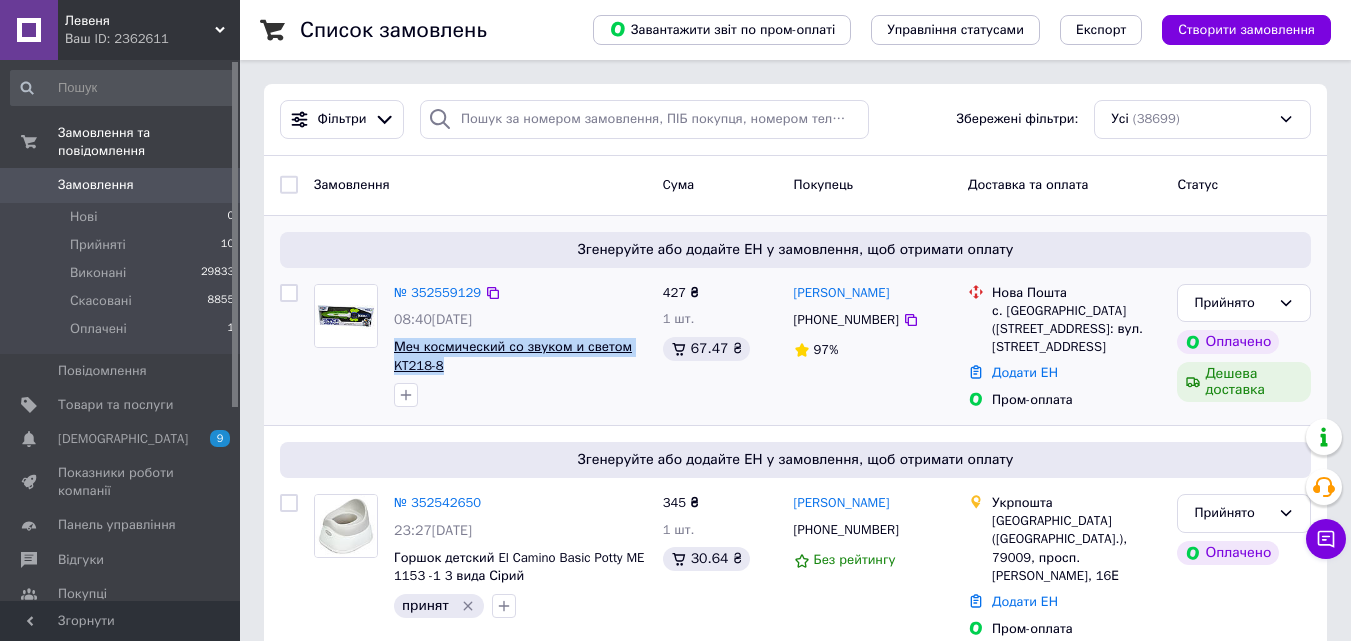drag, startPoint x: 447, startPoint y: 366, endPoint x: 395, endPoint y: 351, distance: 54.120235 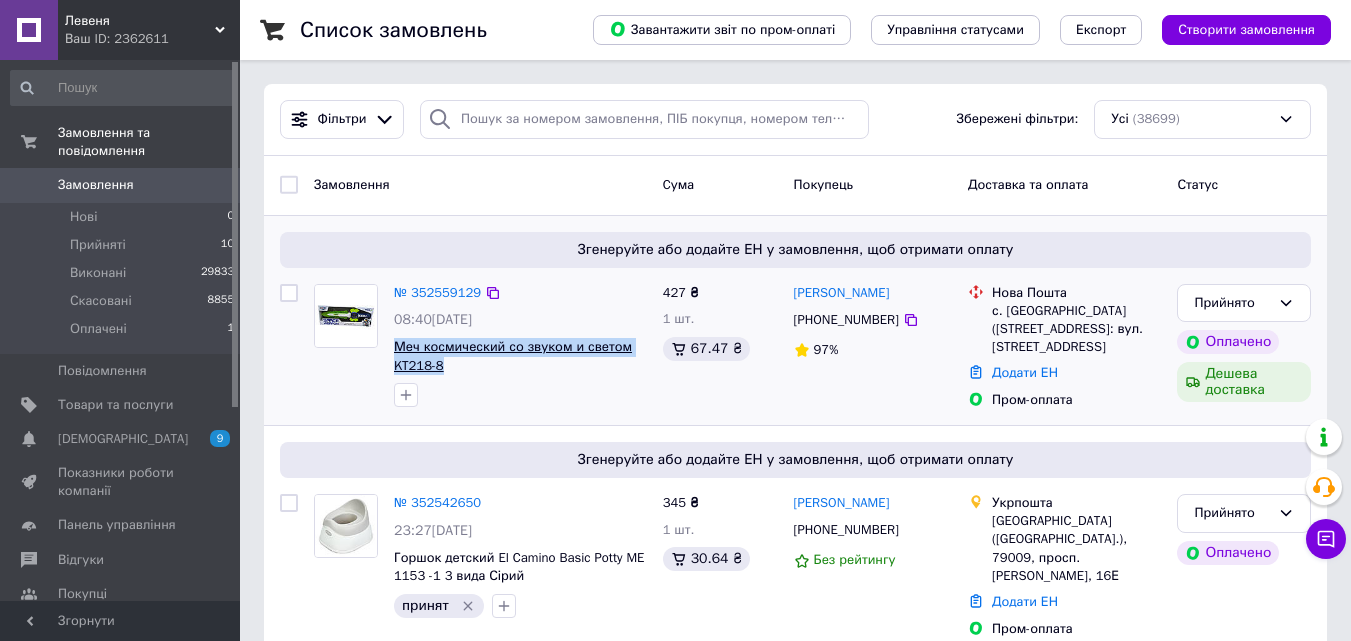 copy on "Меч космический со звуком и светом KT218-8" 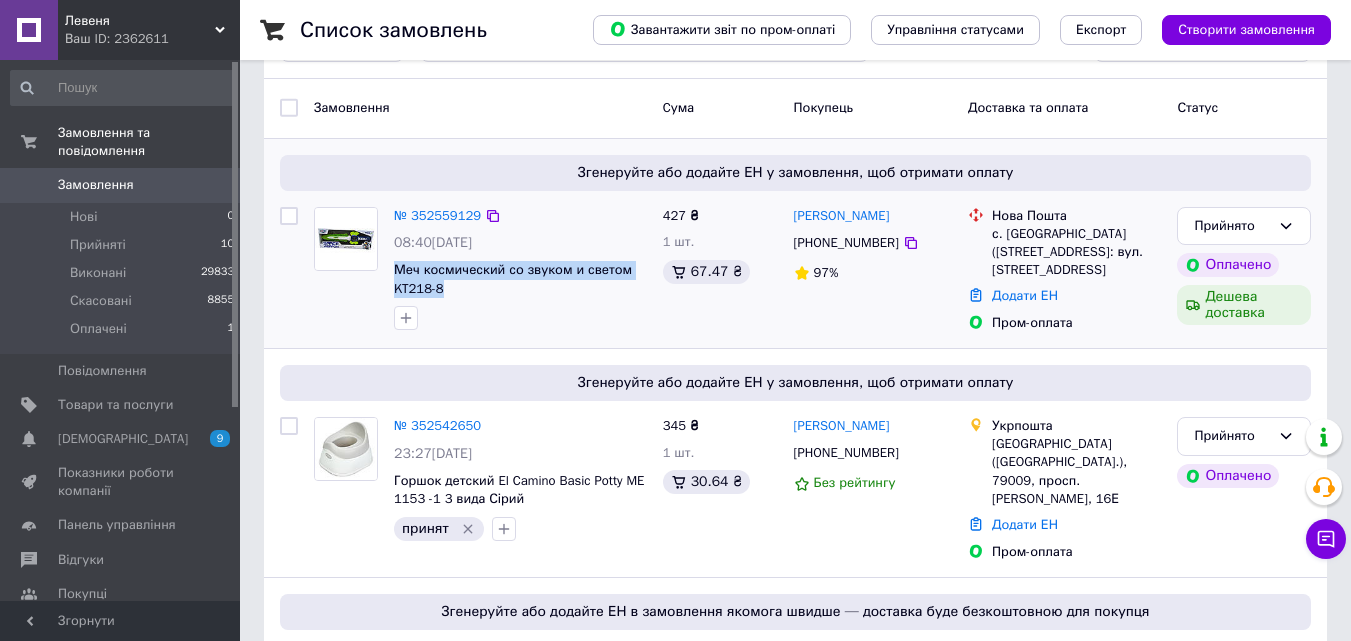 scroll, scrollTop: 100, scrollLeft: 0, axis: vertical 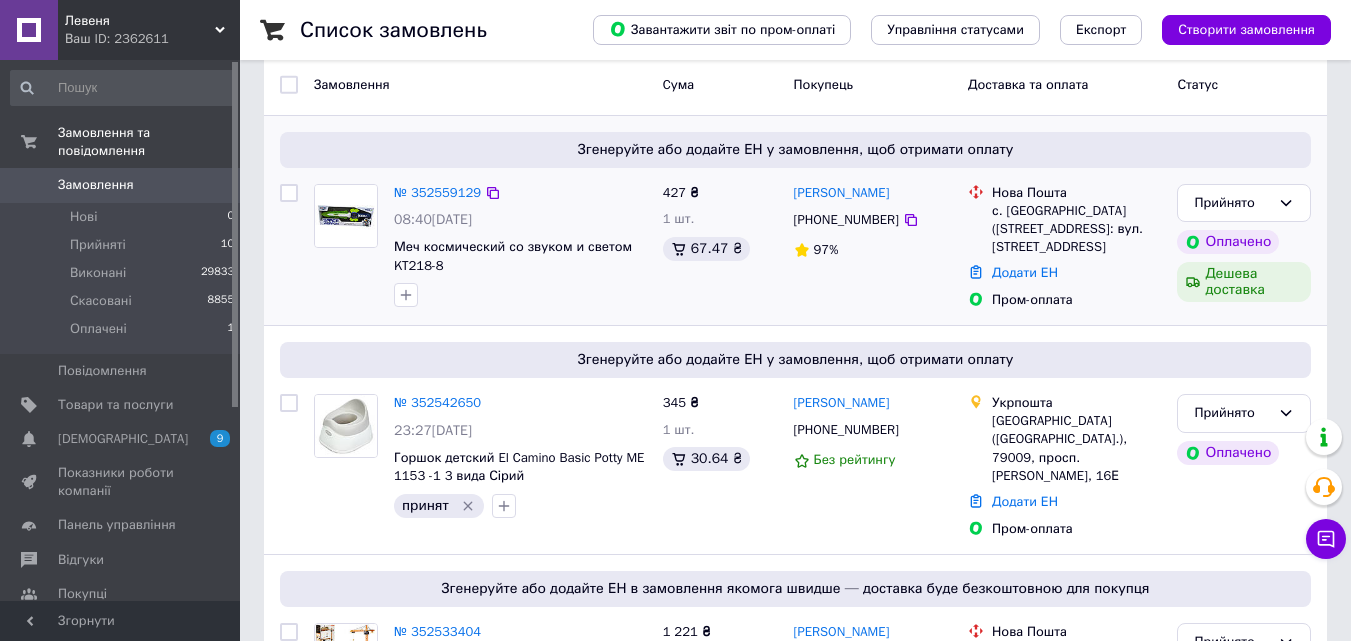 drag, startPoint x: 515, startPoint y: 324, endPoint x: 505, endPoint y: 309, distance: 18.027756 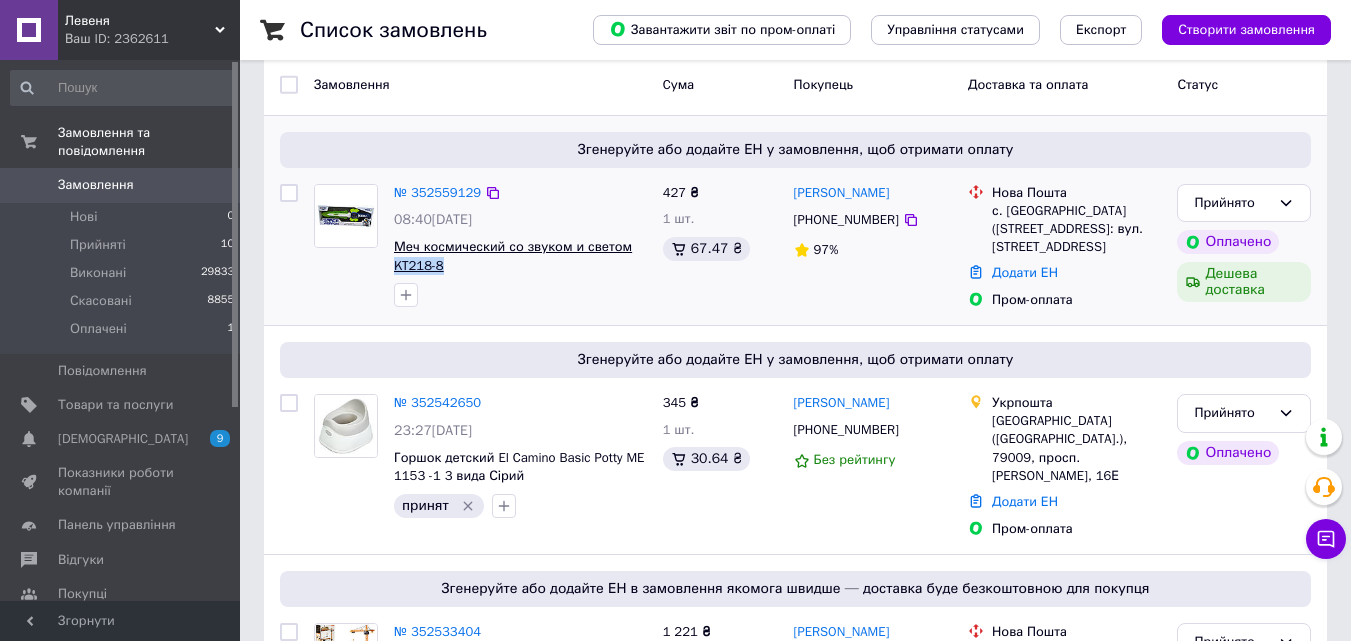 drag, startPoint x: 446, startPoint y: 270, endPoint x: 394, endPoint y: 263, distance: 52.46904 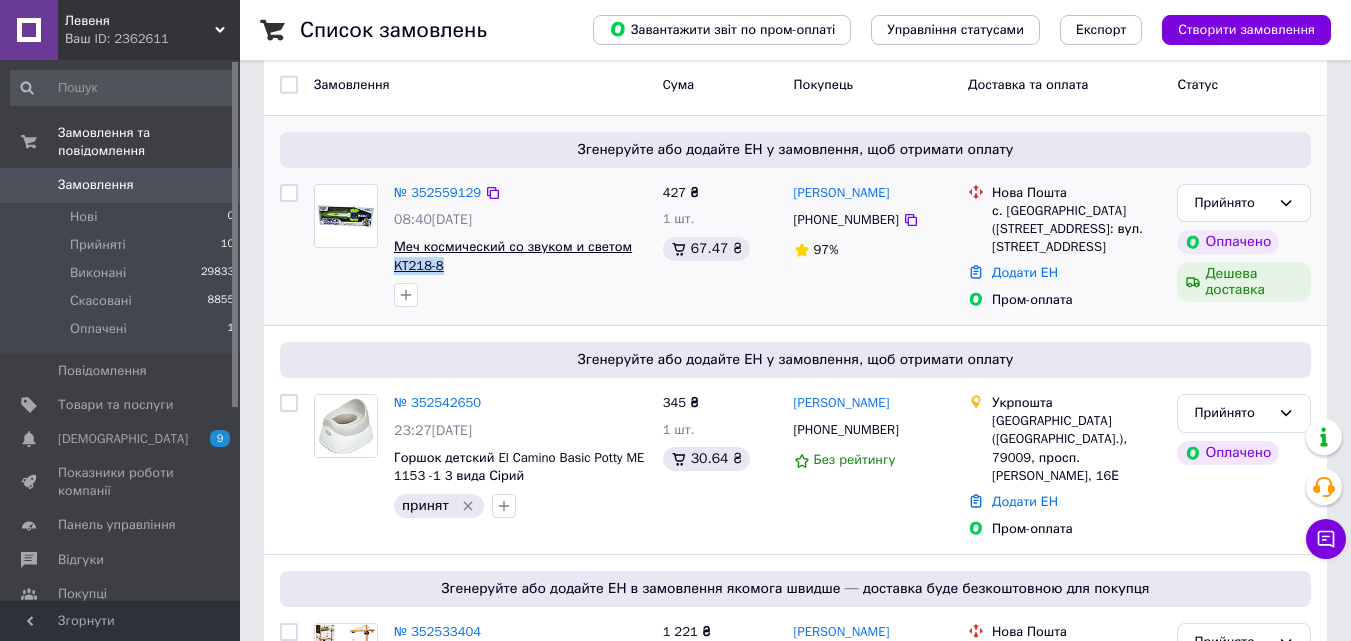 copy on "KT218-8" 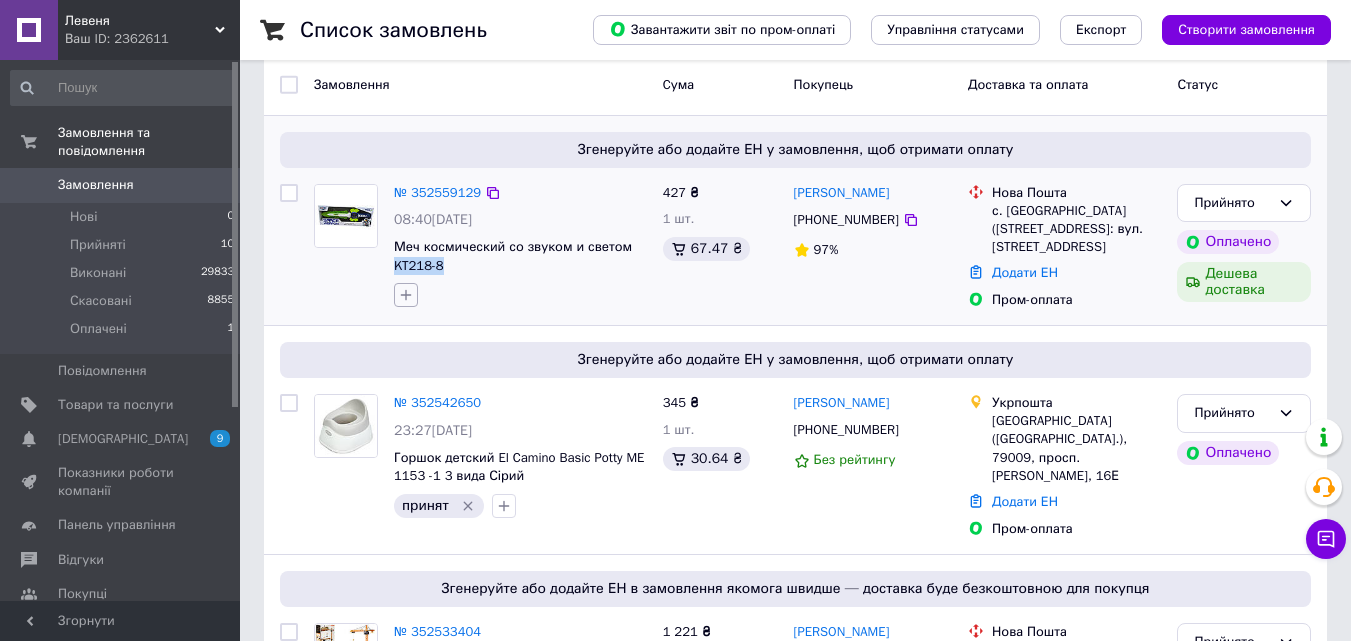 click 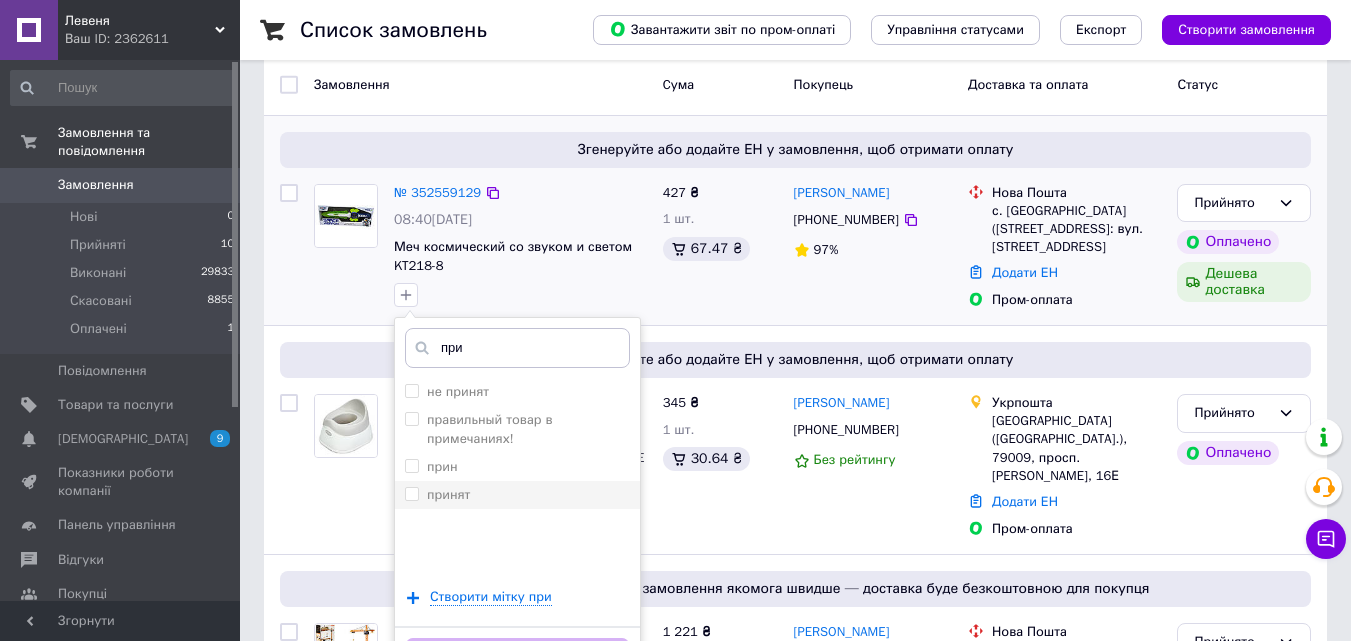 type on "при" 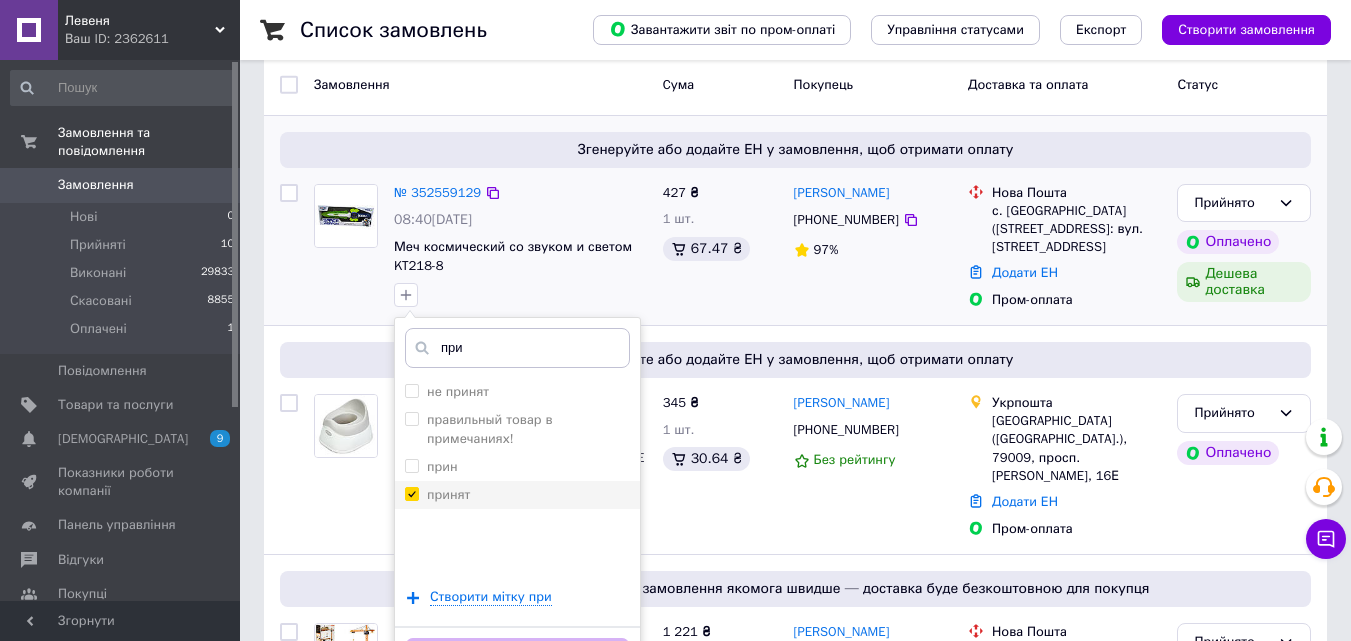 checkbox on "true" 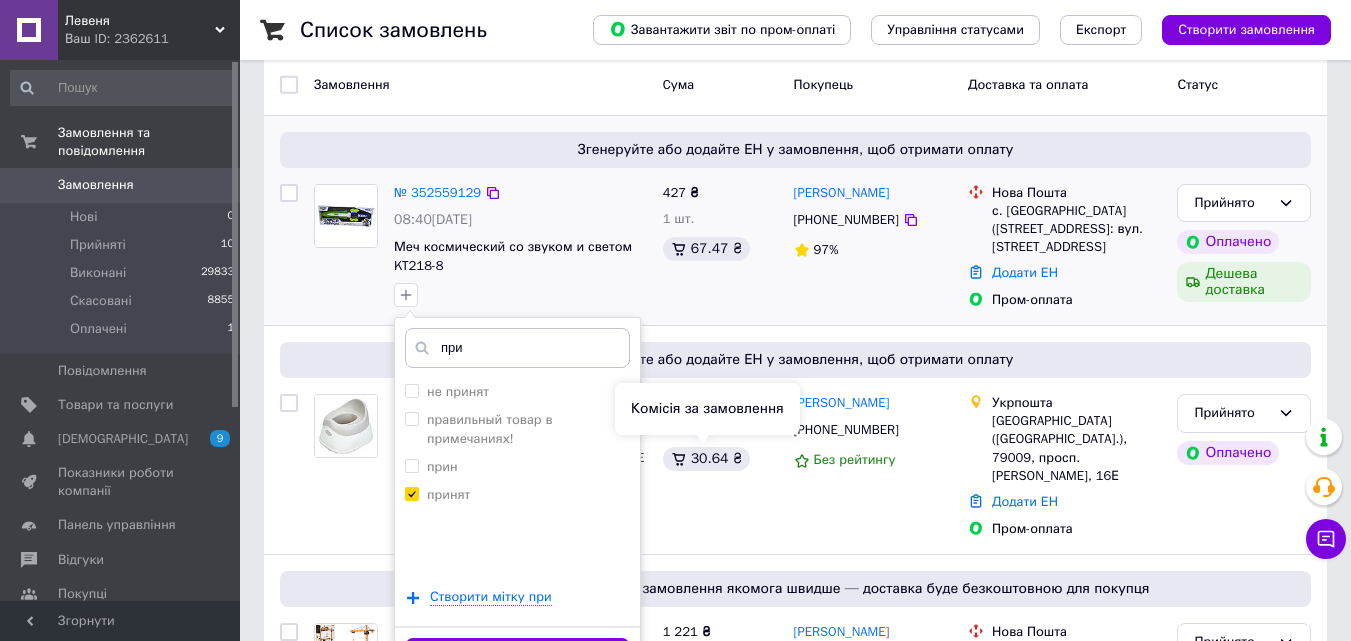 scroll, scrollTop: 200, scrollLeft: 0, axis: vertical 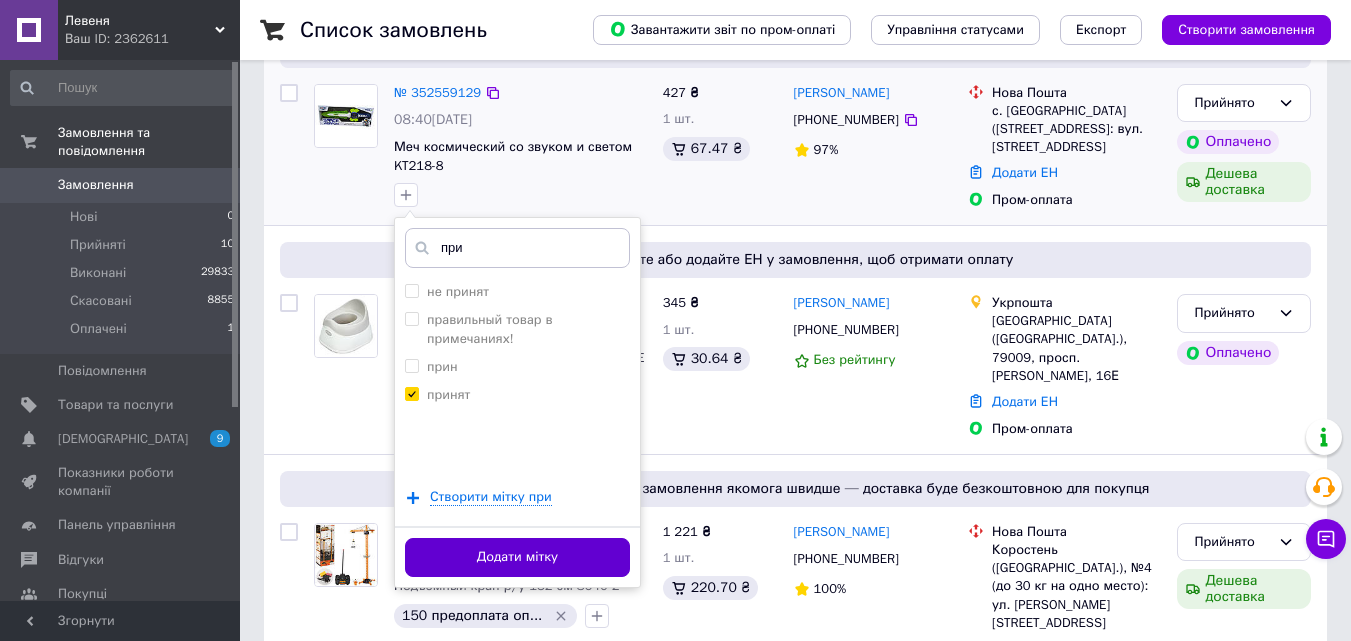 click on "Додати мітку" at bounding box center (517, 557) 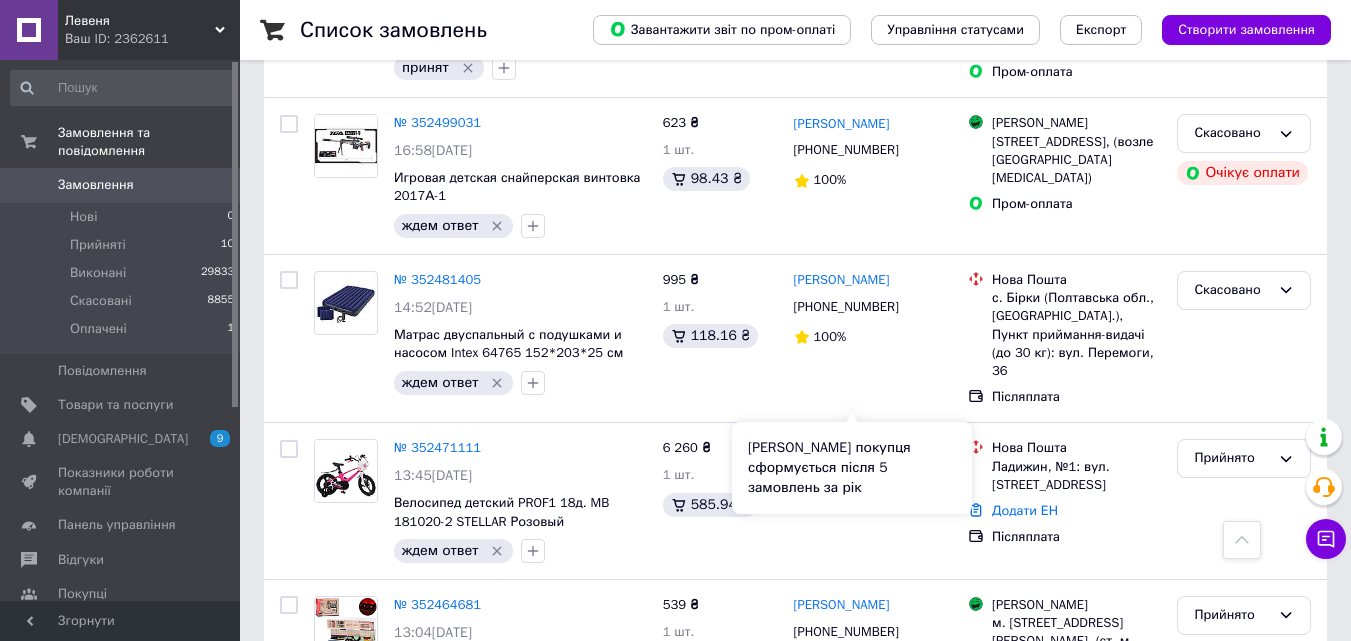 scroll, scrollTop: 1800, scrollLeft: 0, axis: vertical 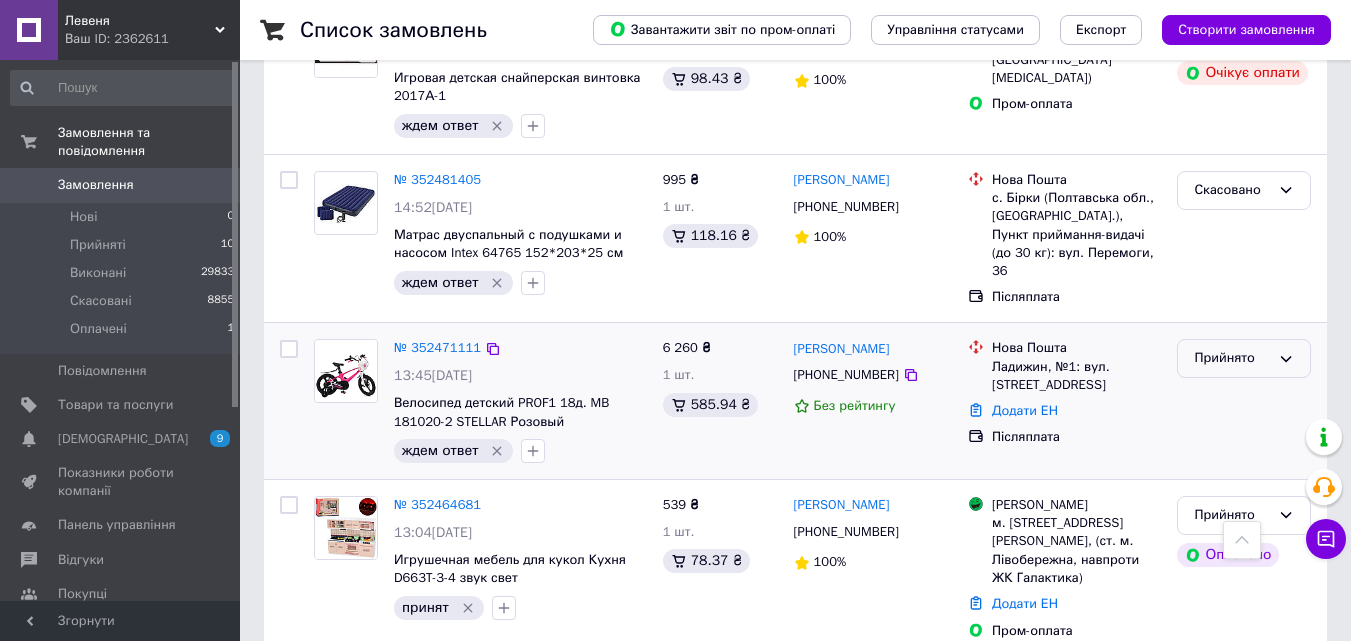 click on "Прийнято" at bounding box center (1232, 358) 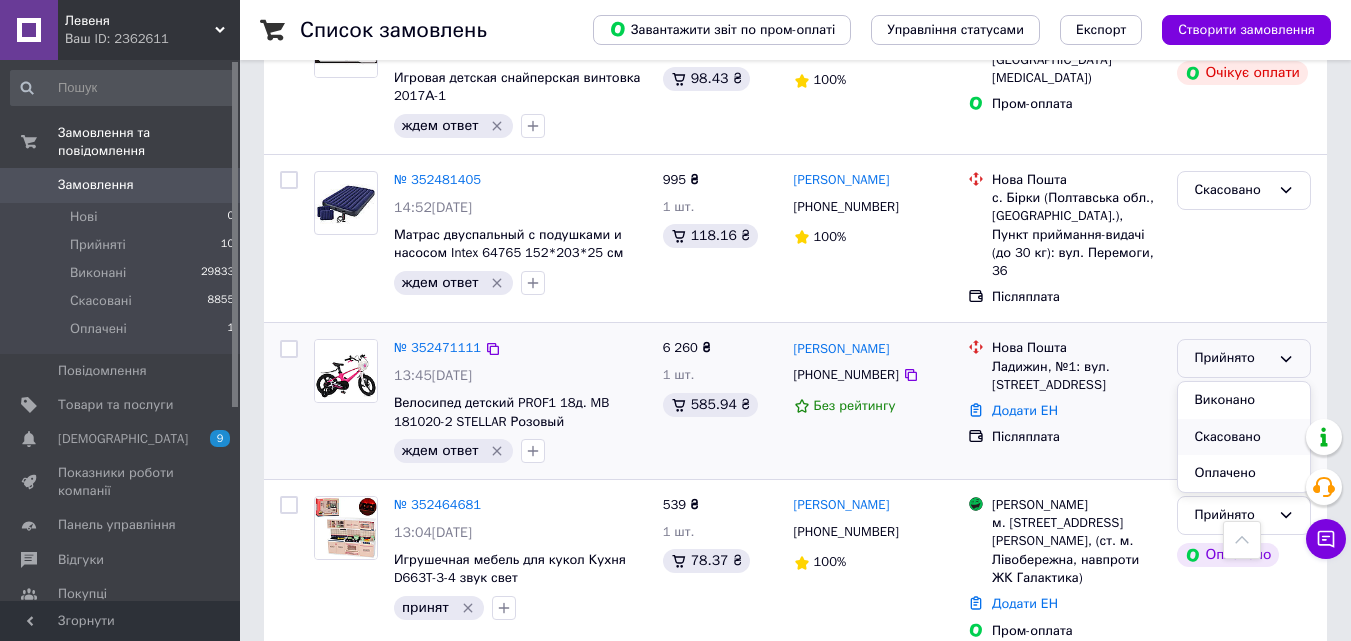 click on "Скасовано" at bounding box center (1244, 437) 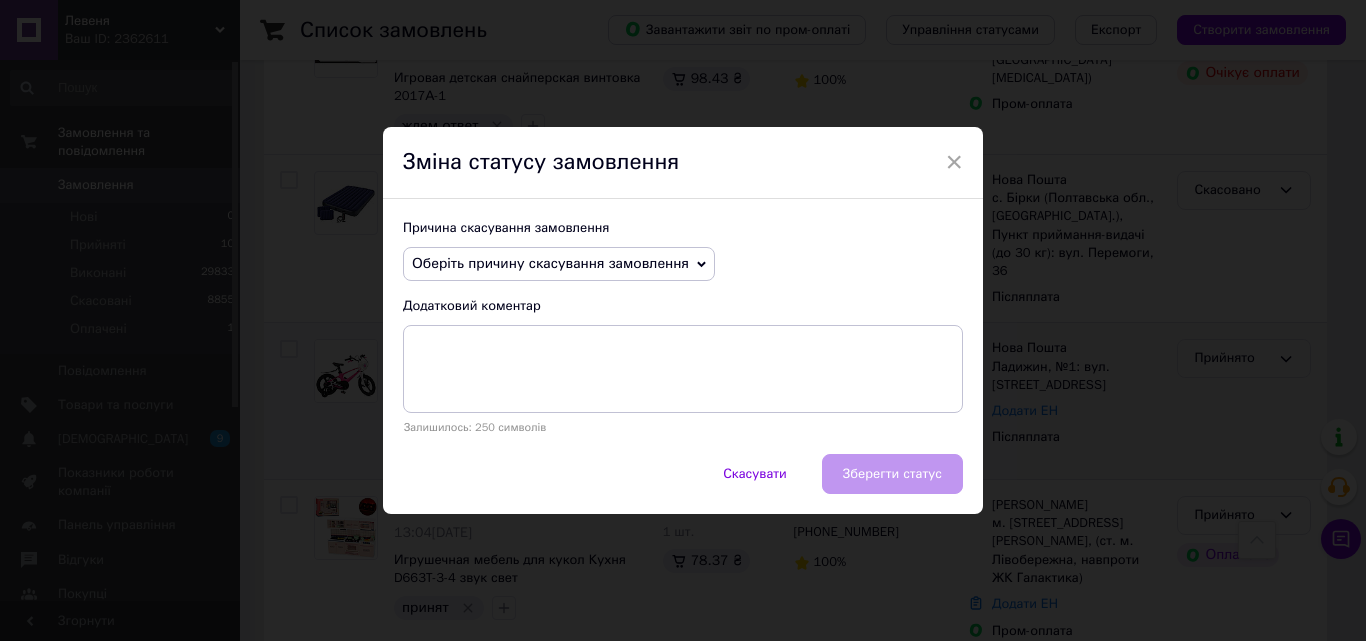 drag, startPoint x: 458, startPoint y: 262, endPoint x: 471, endPoint y: 257, distance: 13.928389 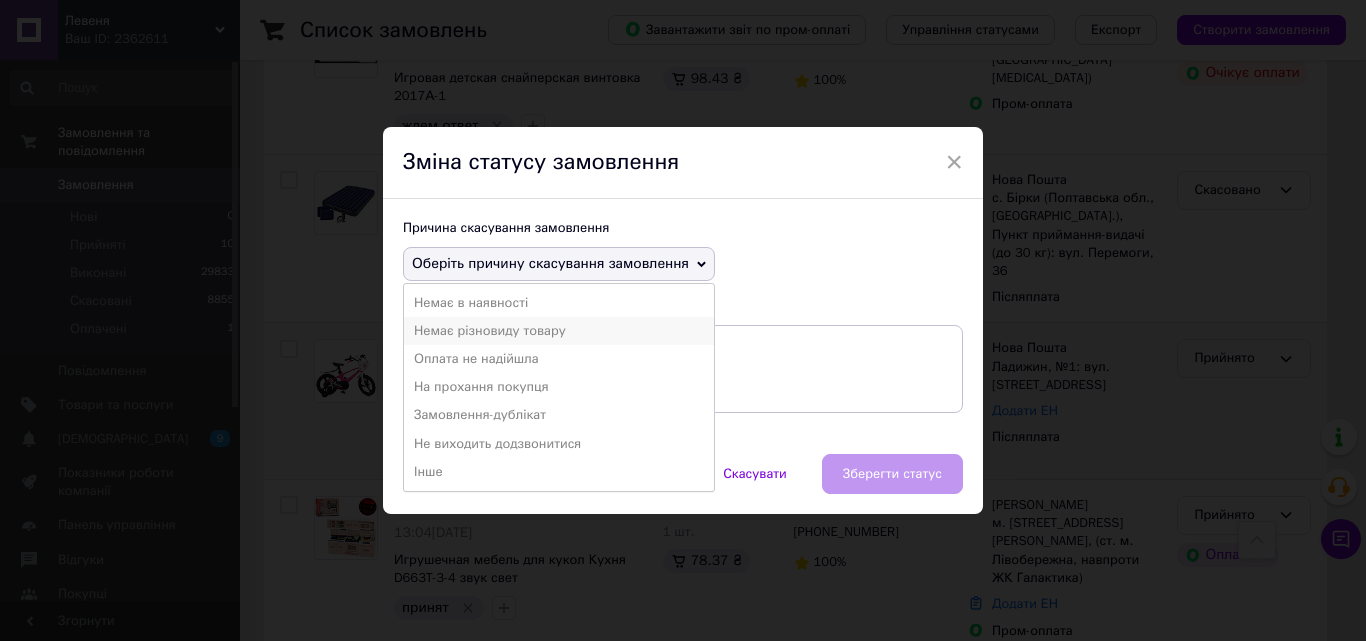 click on "Немає різновиду товару" at bounding box center [559, 331] 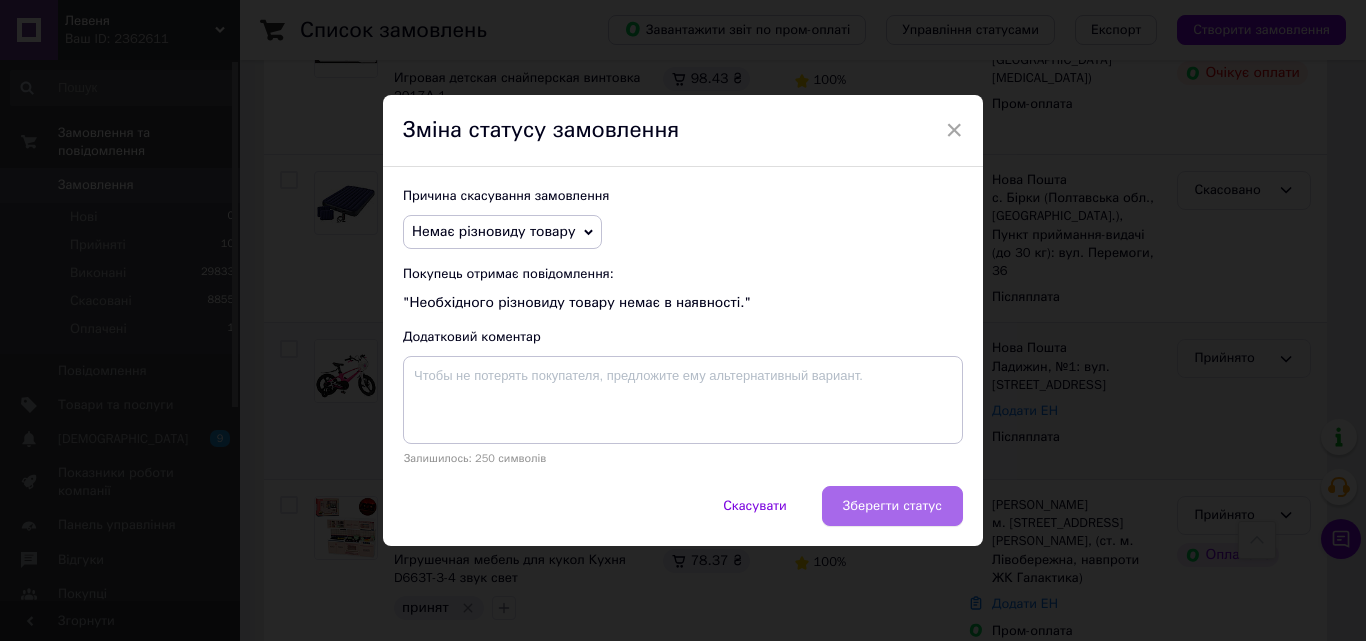 click on "Зберегти статус" at bounding box center (892, 506) 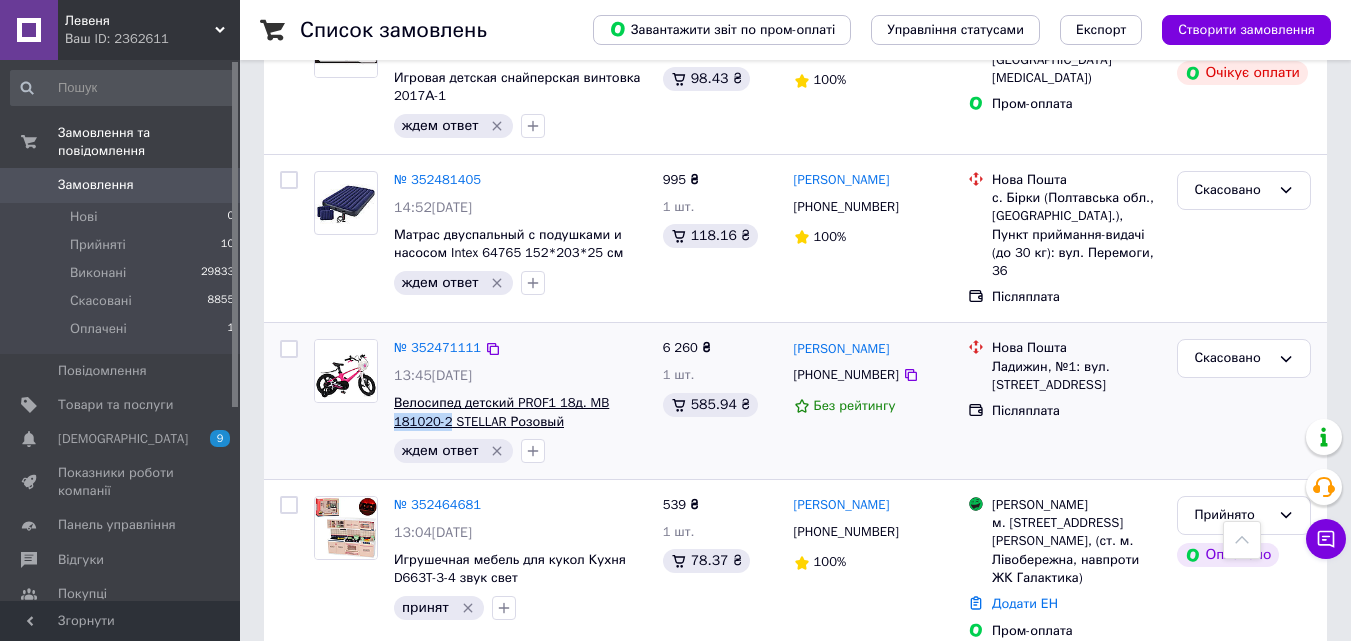 drag, startPoint x: 387, startPoint y: 316, endPoint x: 447, endPoint y: 315, distance: 60.00833 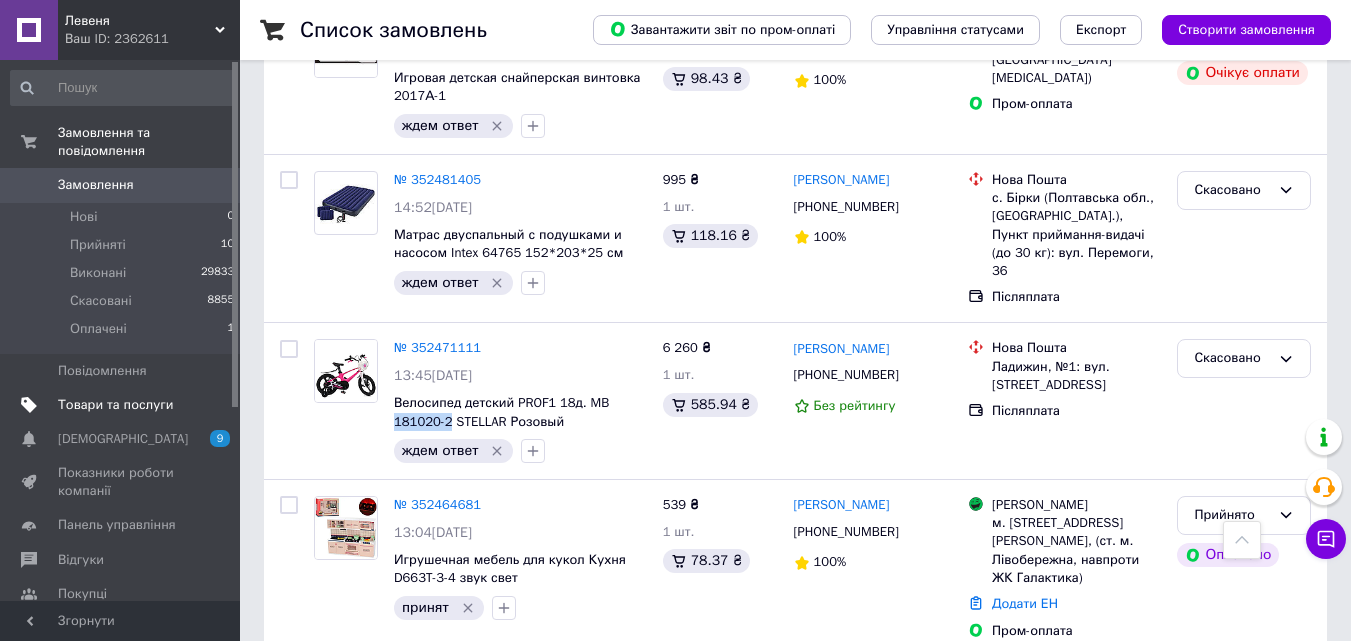 click on "Товари та послуги" at bounding box center [123, 405] 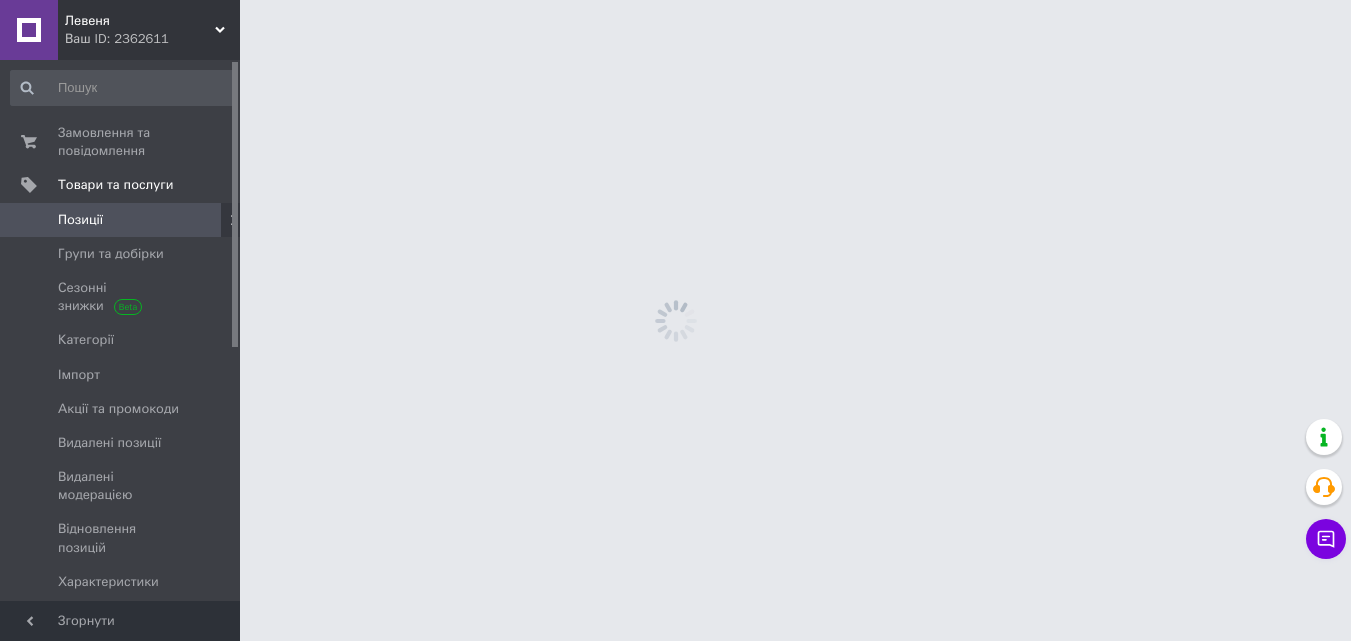 scroll, scrollTop: 0, scrollLeft: 0, axis: both 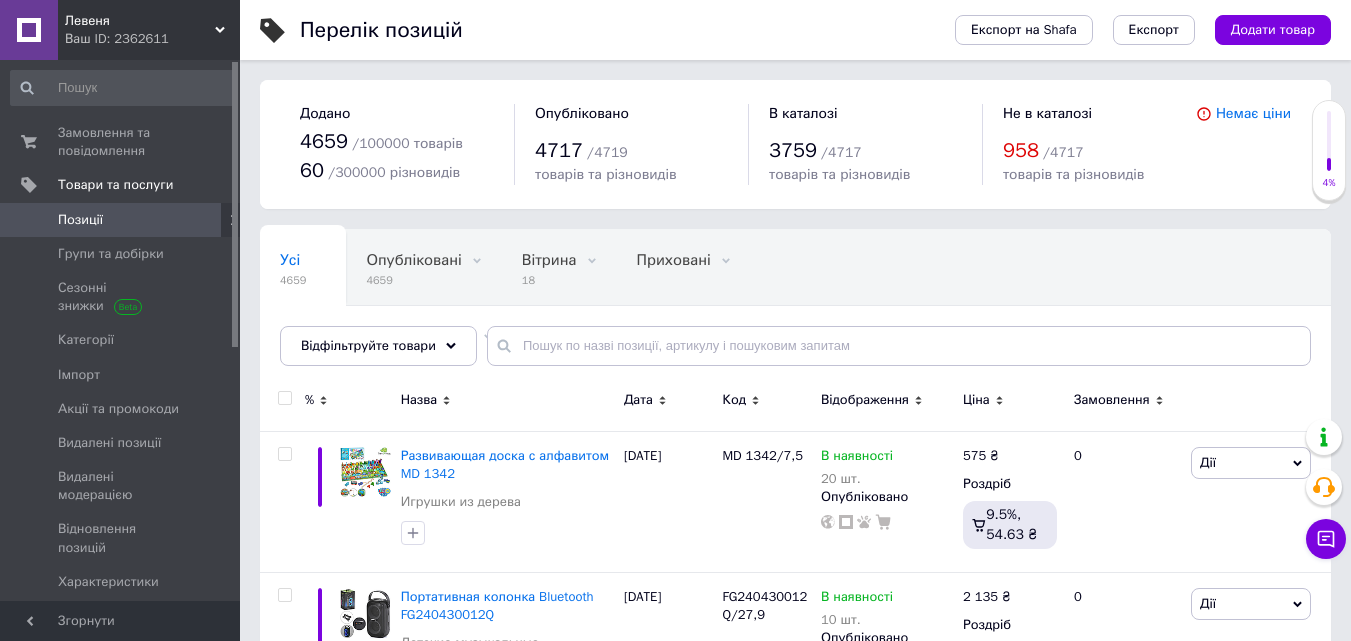 click on "Замовлення та повідомлення" at bounding box center [121, 142] 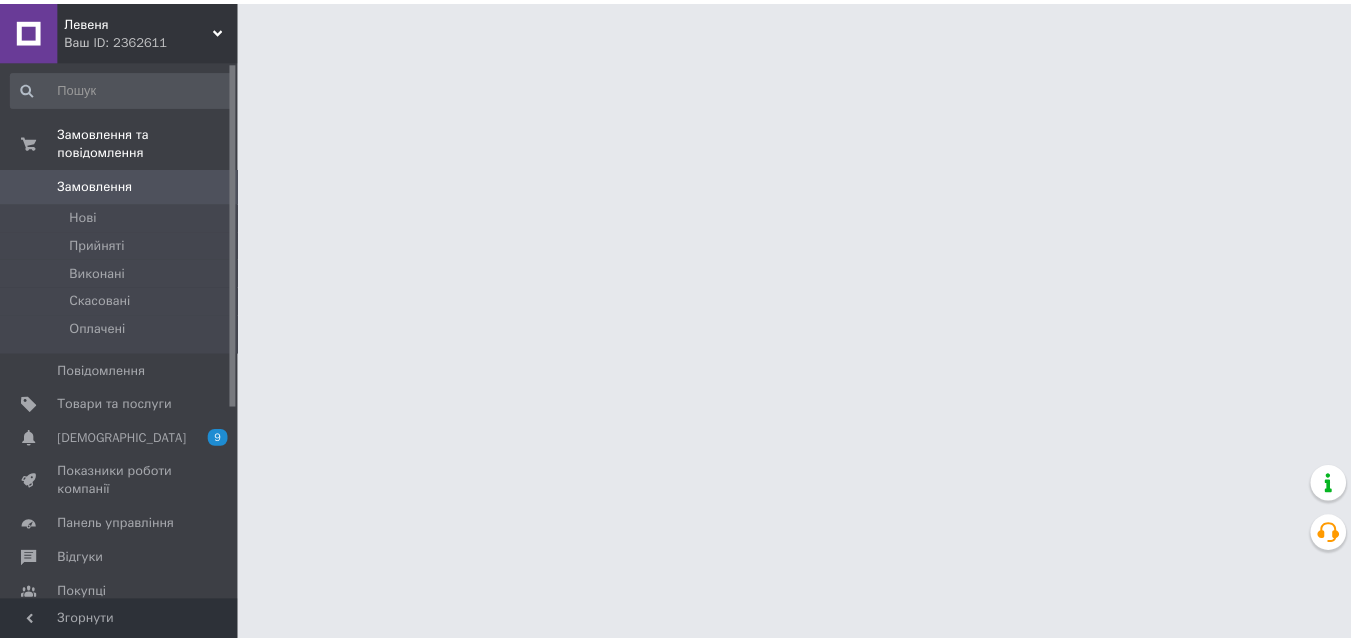 scroll, scrollTop: 0, scrollLeft: 0, axis: both 